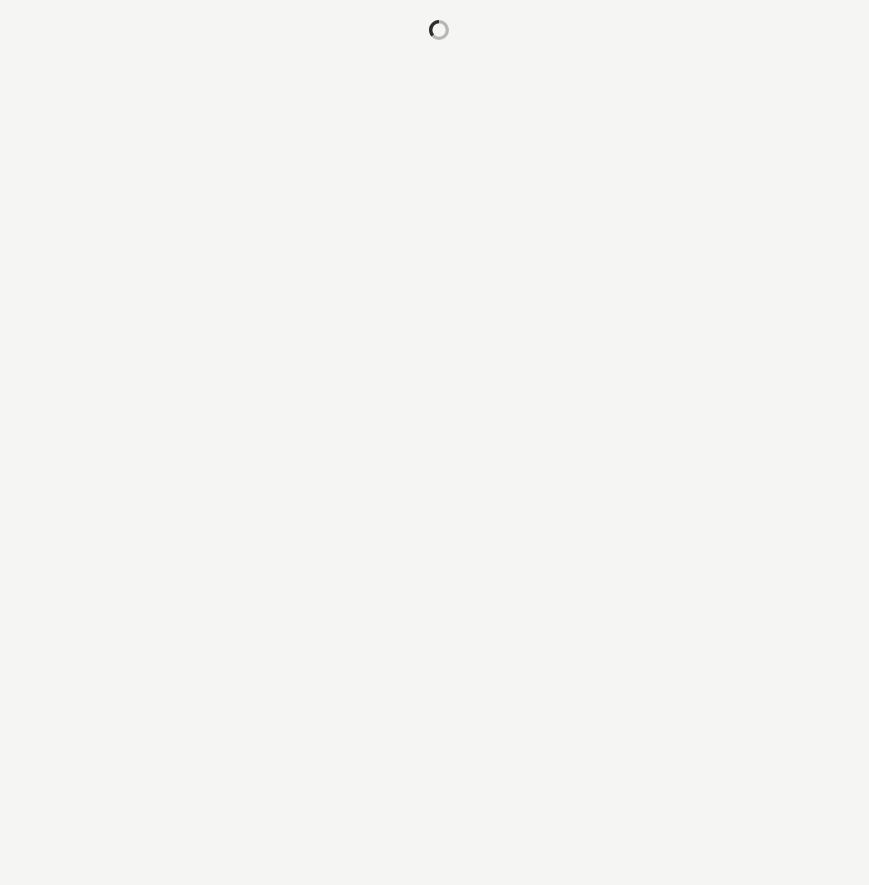 scroll, scrollTop: 0, scrollLeft: 0, axis: both 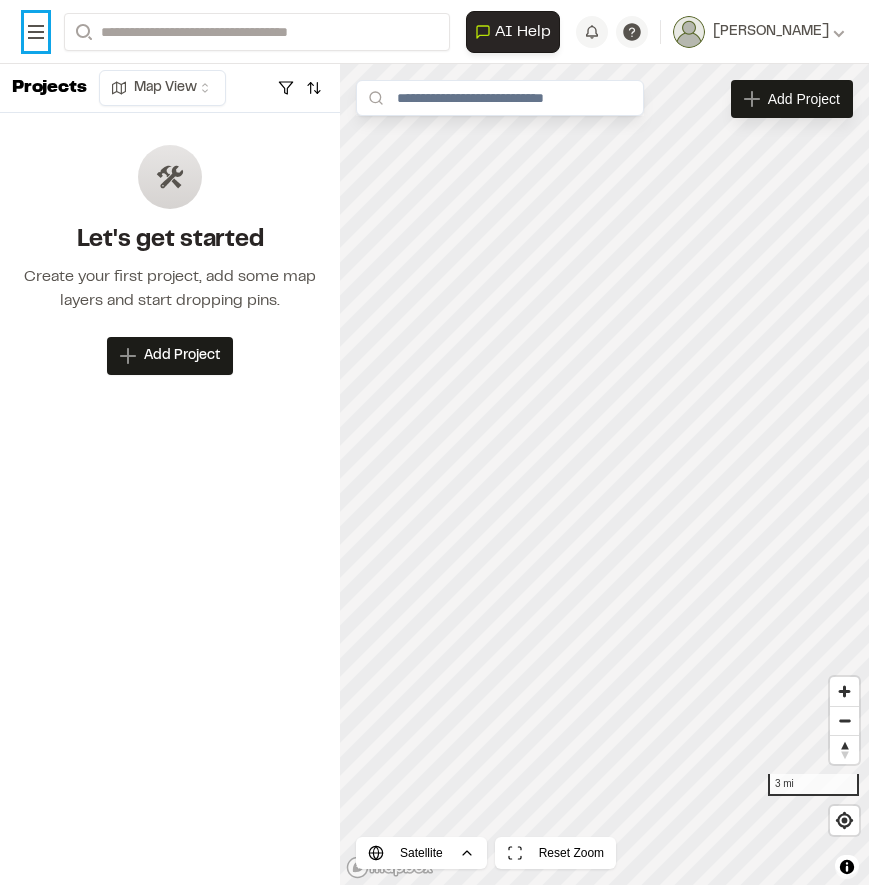 click 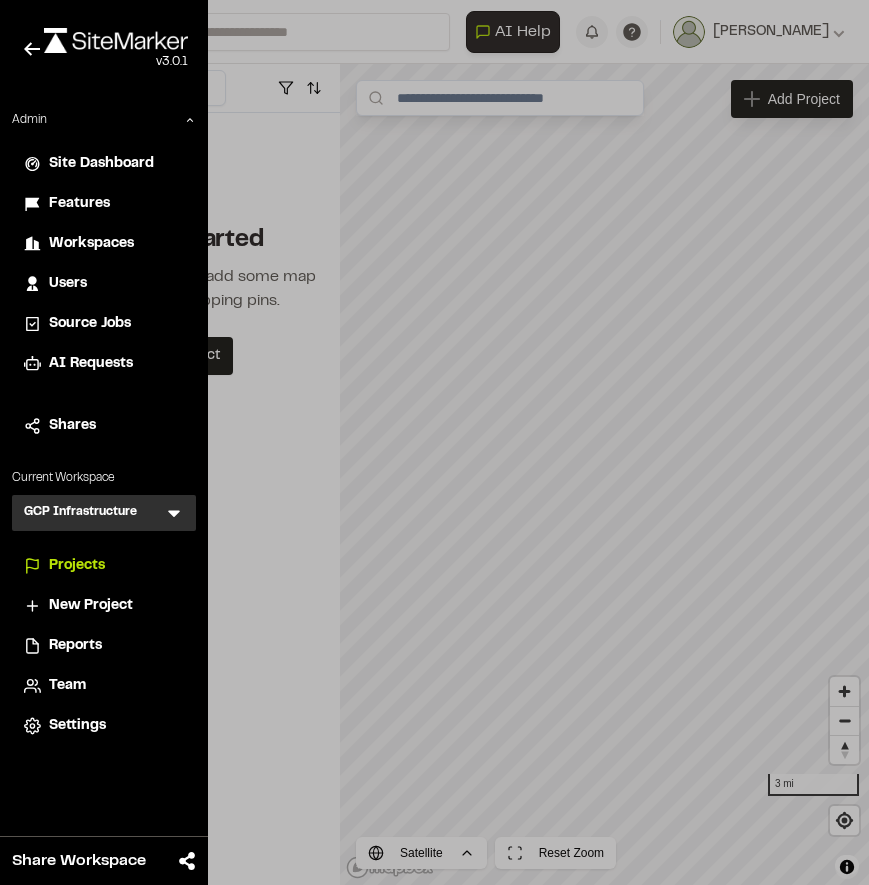 click 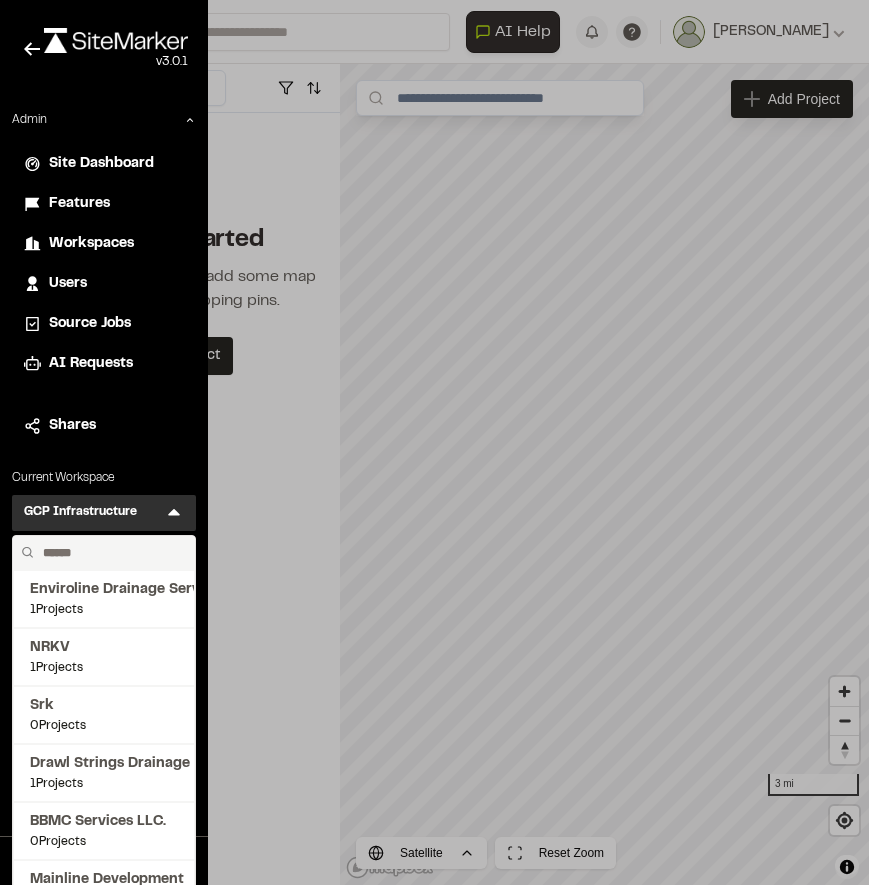 click at bounding box center (111, 553) 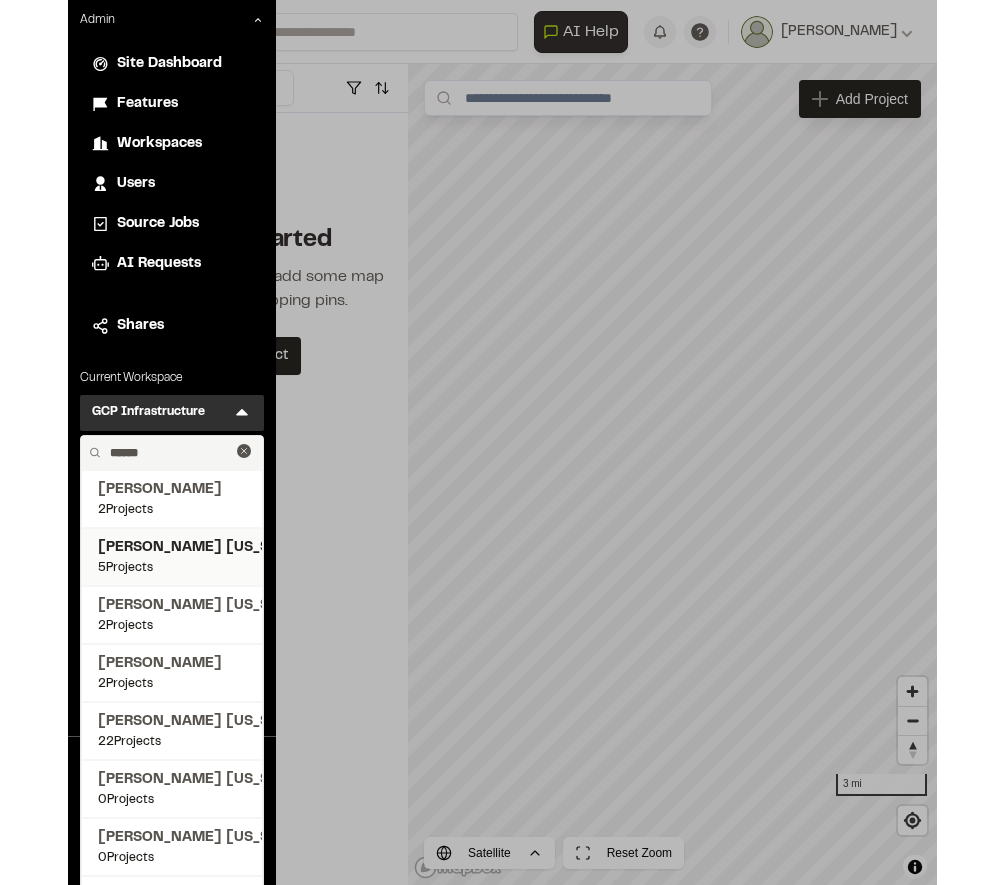 scroll, scrollTop: 108, scrollLeft: 0, axis: vertical 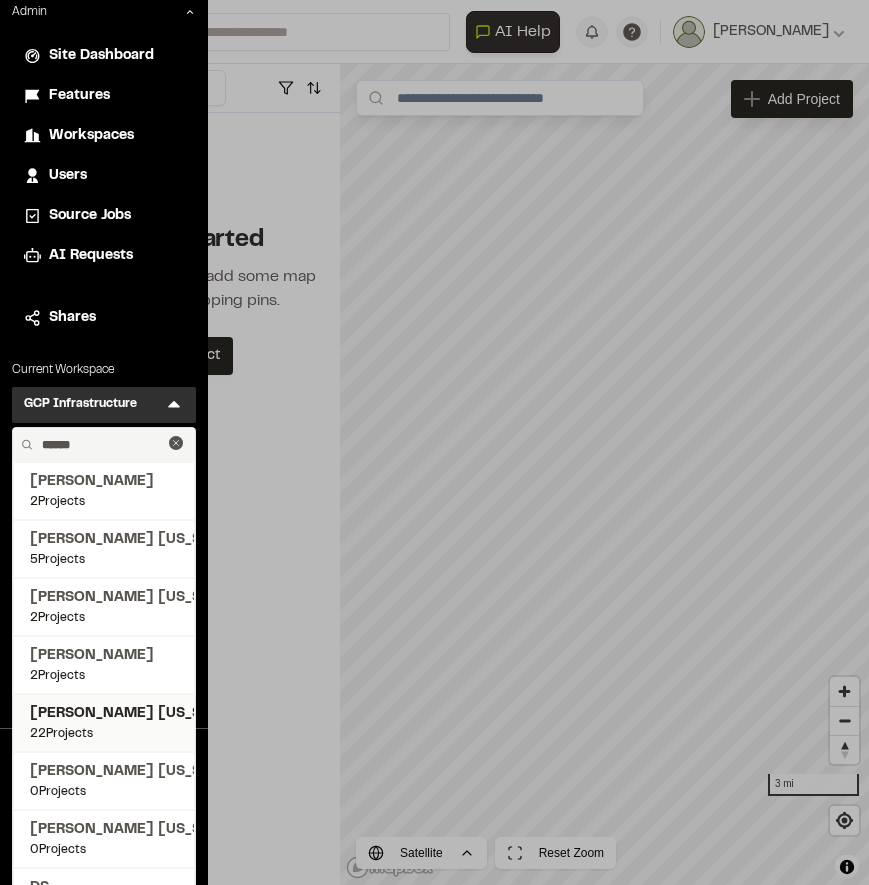 type on "******" 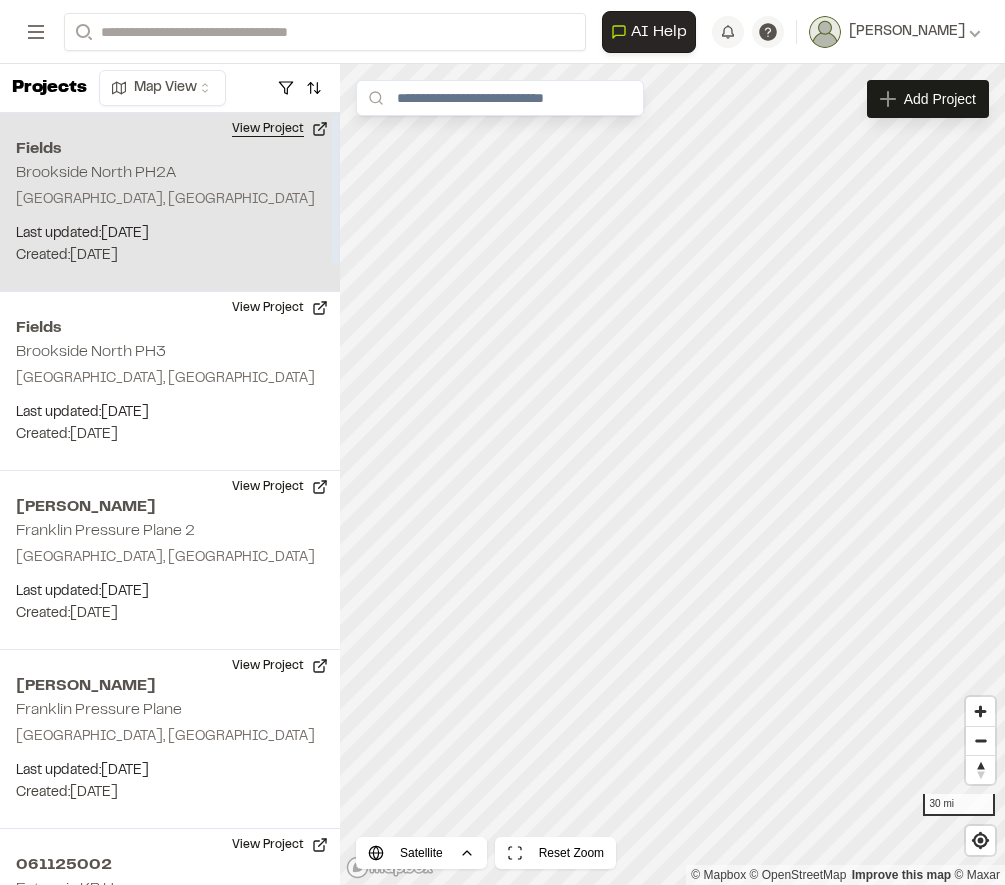 click on "View Project" at bounding box center (280, 129) 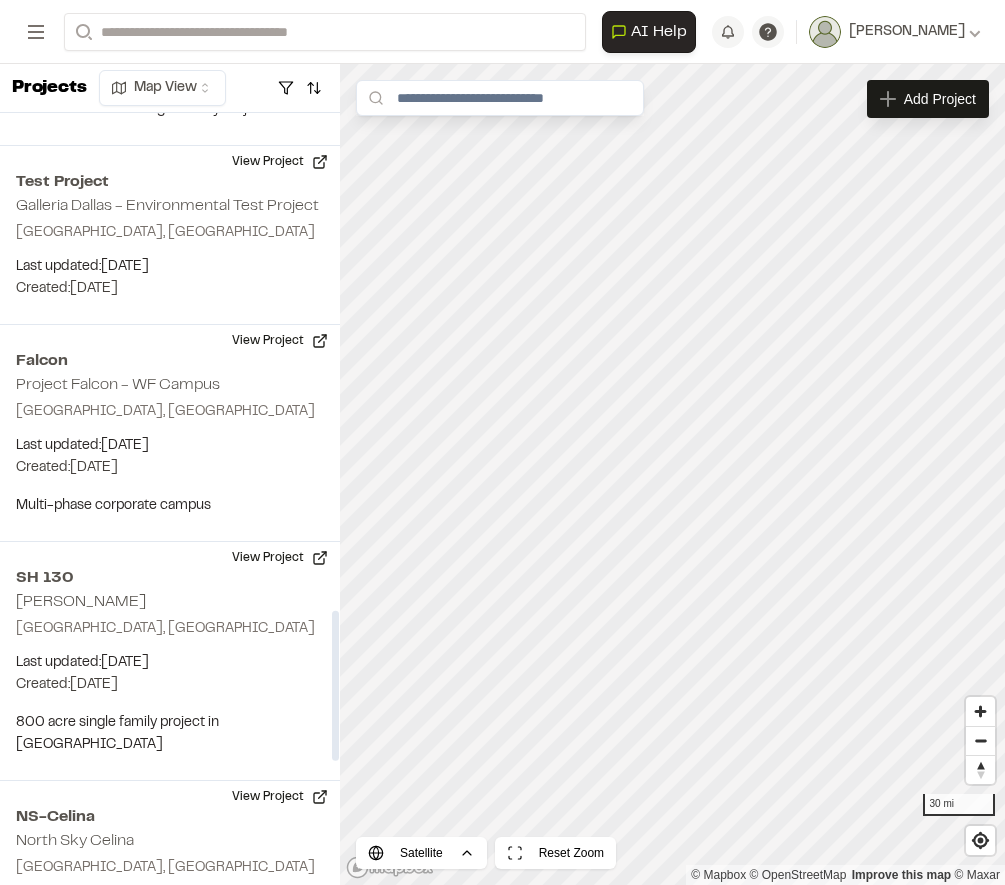 scroll, scrollTop: 3194, scrollLeft: 0, axis: vertical 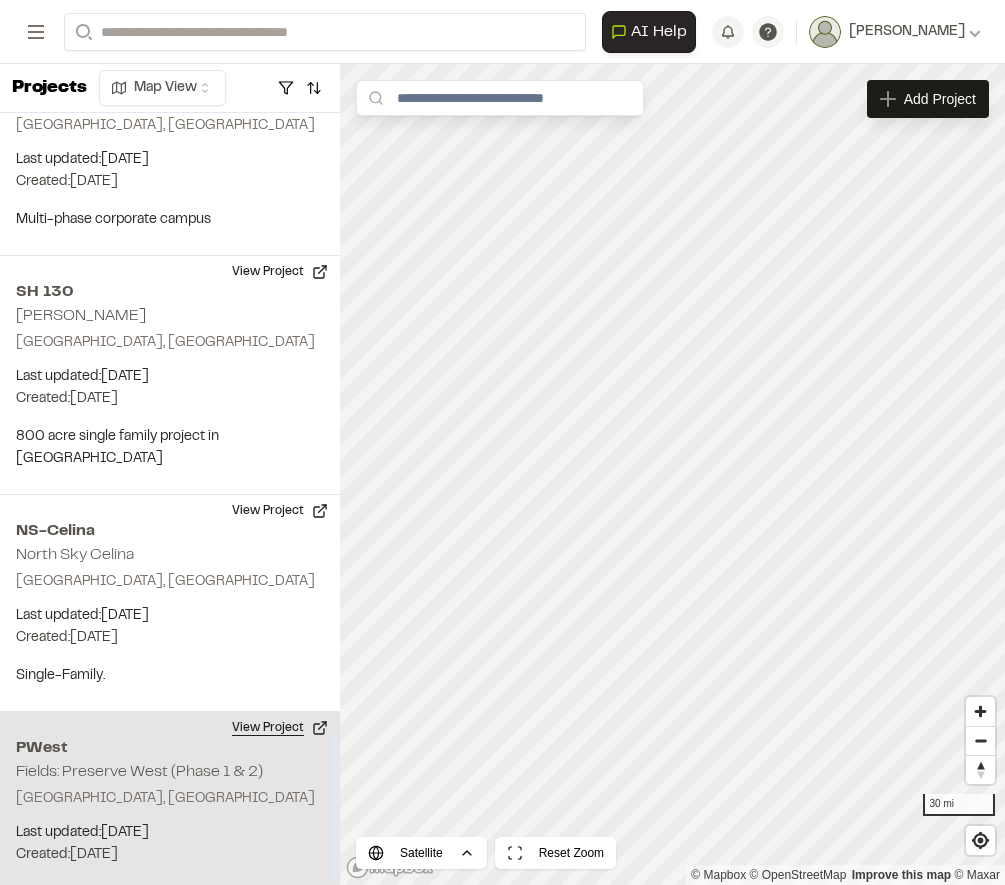 click on "View Project" at bounding box center [280, 728] 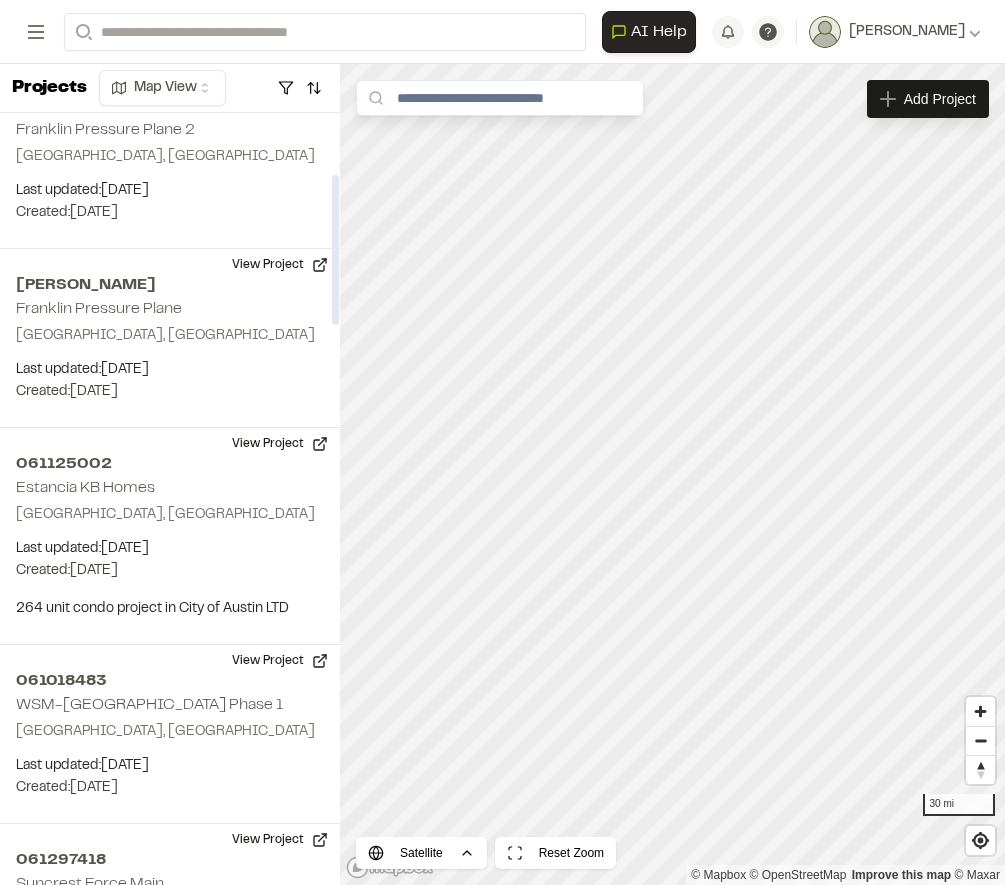 scroll, scrollTop: 0, scrollLeft: 0, axis: both 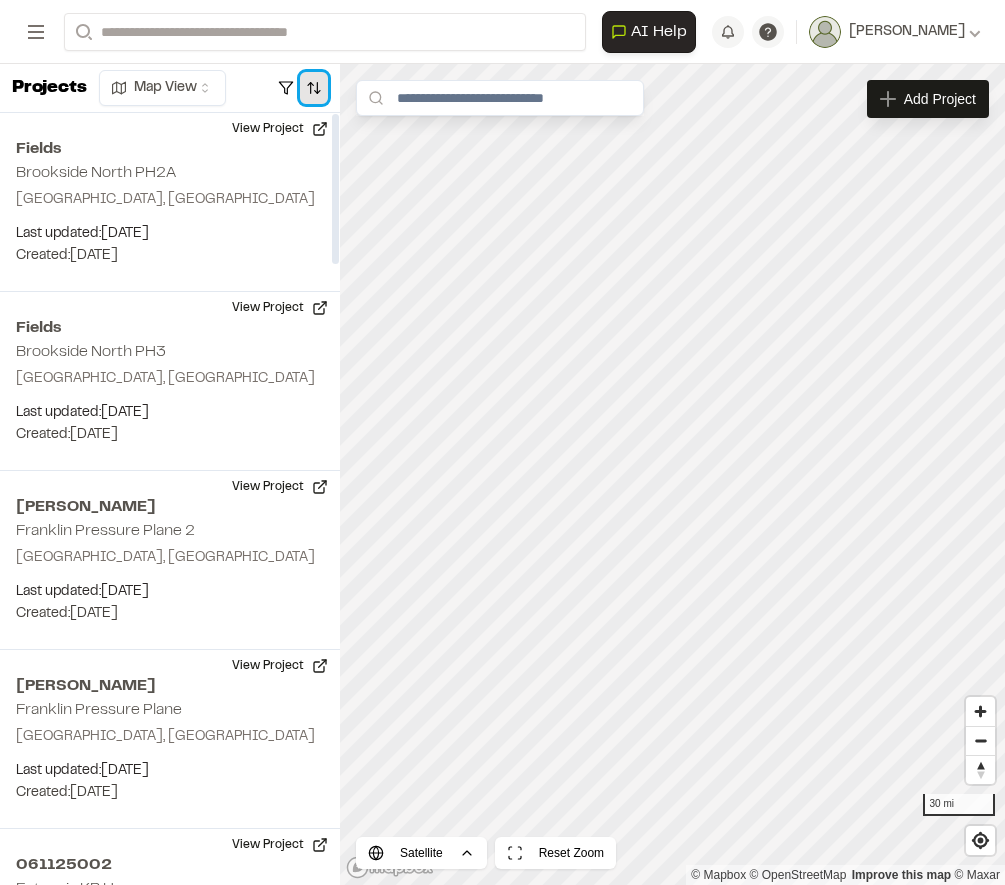 click at bounding box center [314, 88] 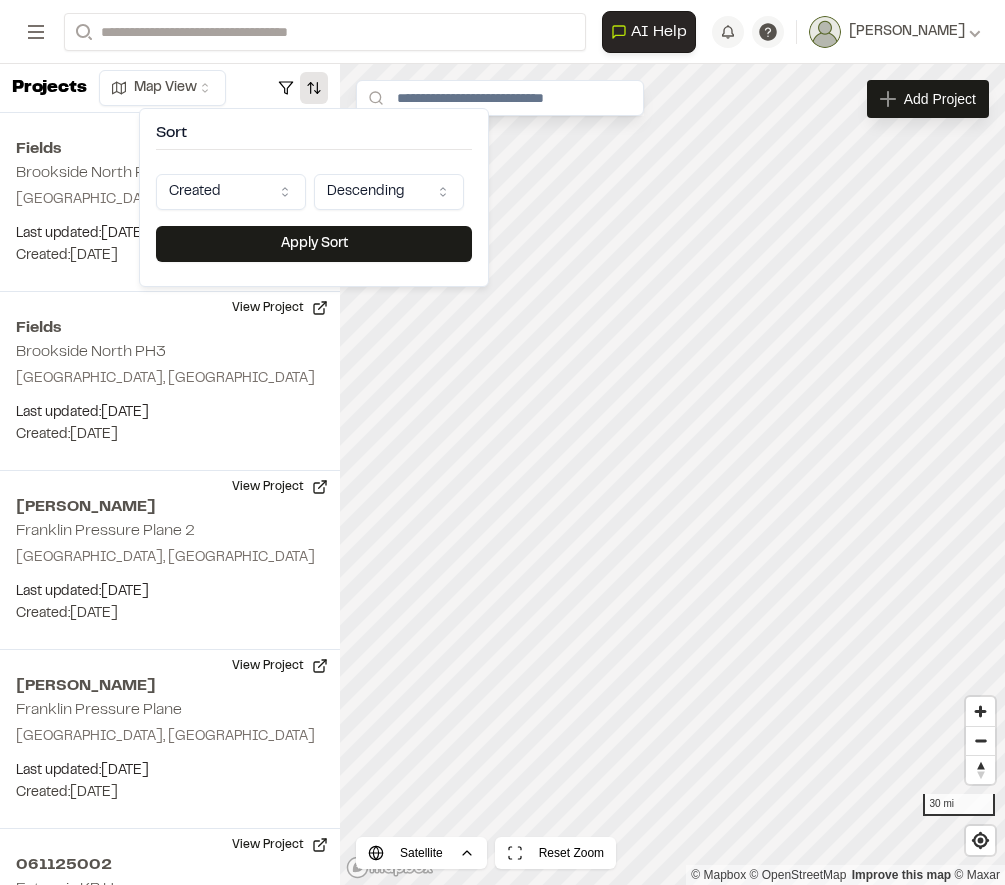 click on "Sort Created Descending Apply Sort" at bounding box center [314, 197] 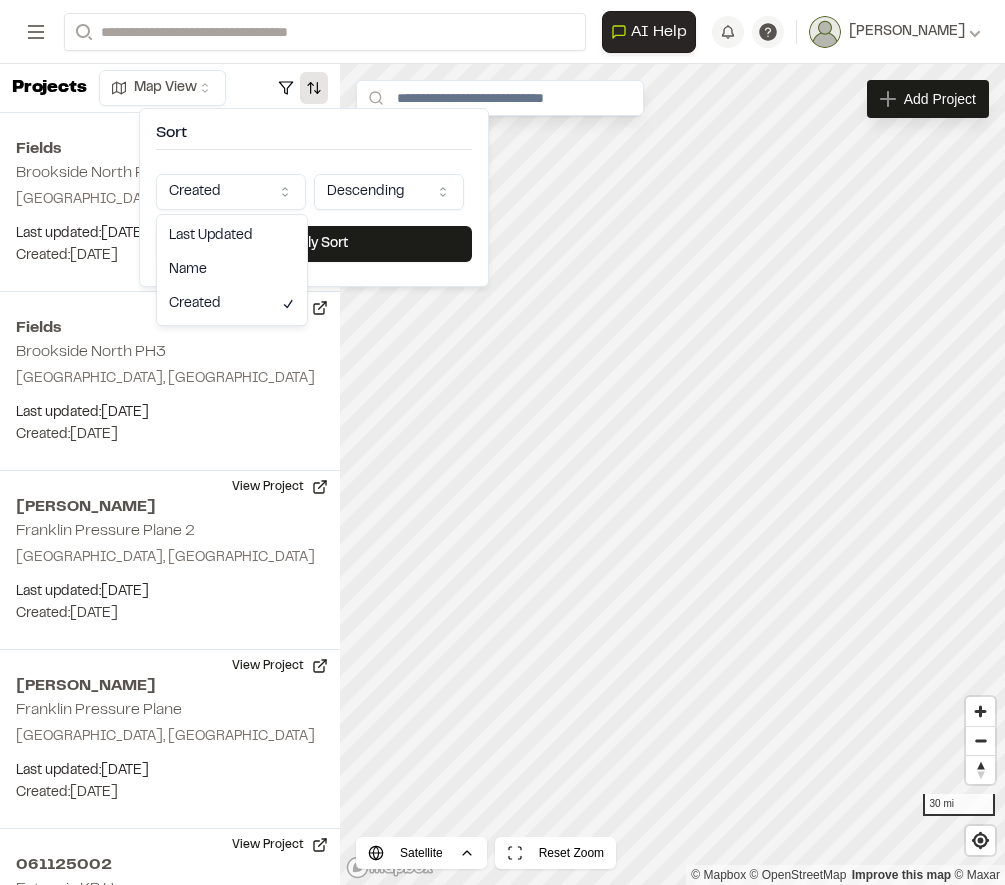 click on "Close sidebar v 3.0.1 Admin Site Dashboard Features Workspaces Users Source Jobs AI Requests Shares Current Workspace Kimley Horn Texas KH Menu Projects New Project Reports Team Settings Share Workspace Collapse Invite Link Uh oh! You don't currently have acces to invite members to join Sitemarker. Done Open sidebar Search Recently Searched 061097025   S. Elm Street Reconstruction Keller ,  TX 9876123   Acorn North Phase 1 Dallas ,  TX 063204015   Collin County MUD 2 Princeton ,  TX Search to see more projects... AI Help AI Assistant Ask about features or construction insights What can I help you with? How can I add pins to a project? How do I invite team members? How do I create a new project?
To pick up a draggable item, press the space bar.
While dragging, use the arrow keys to move the item.
Press space again to drop the item in its new position, or press escape to cancel.
Join project Ready to join  ? You were invited to join  project    by   . Accept Decline Need help? *" at bounding box center (502, 442) 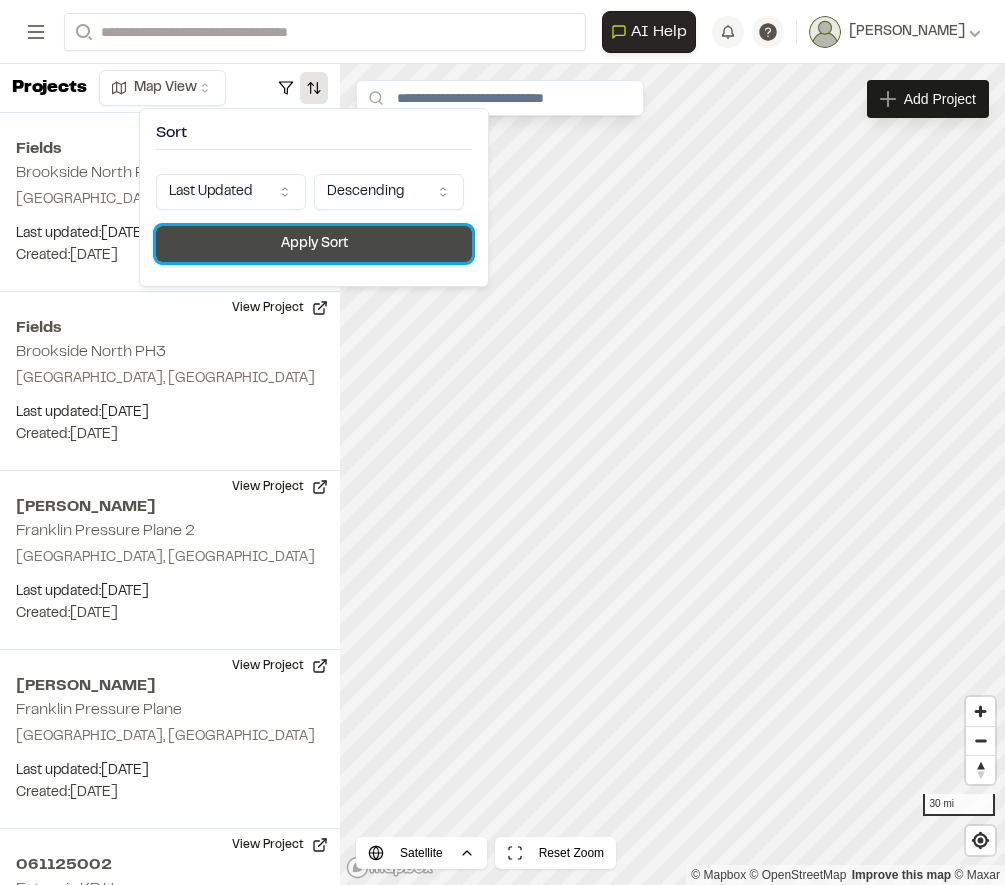 click on "Apply Sort" at bounding box center (314, 244) 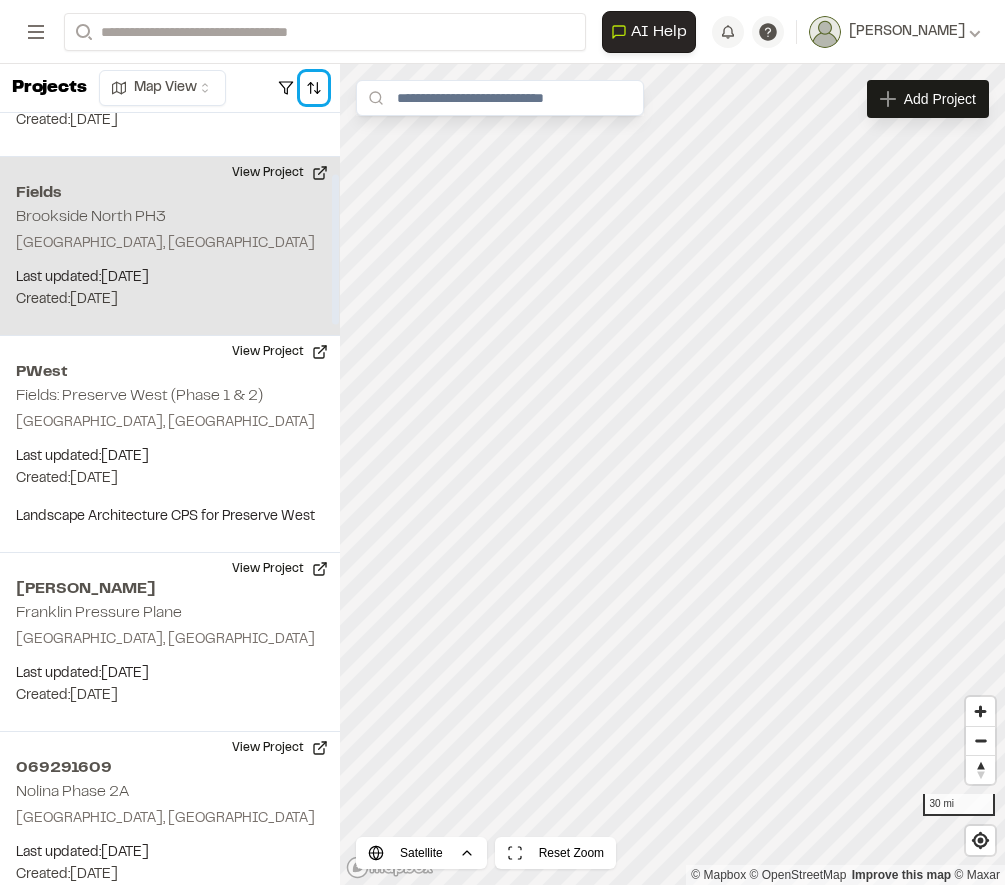 scroll, scrollTop: 326, scrollLeft: 0, axis: vertical 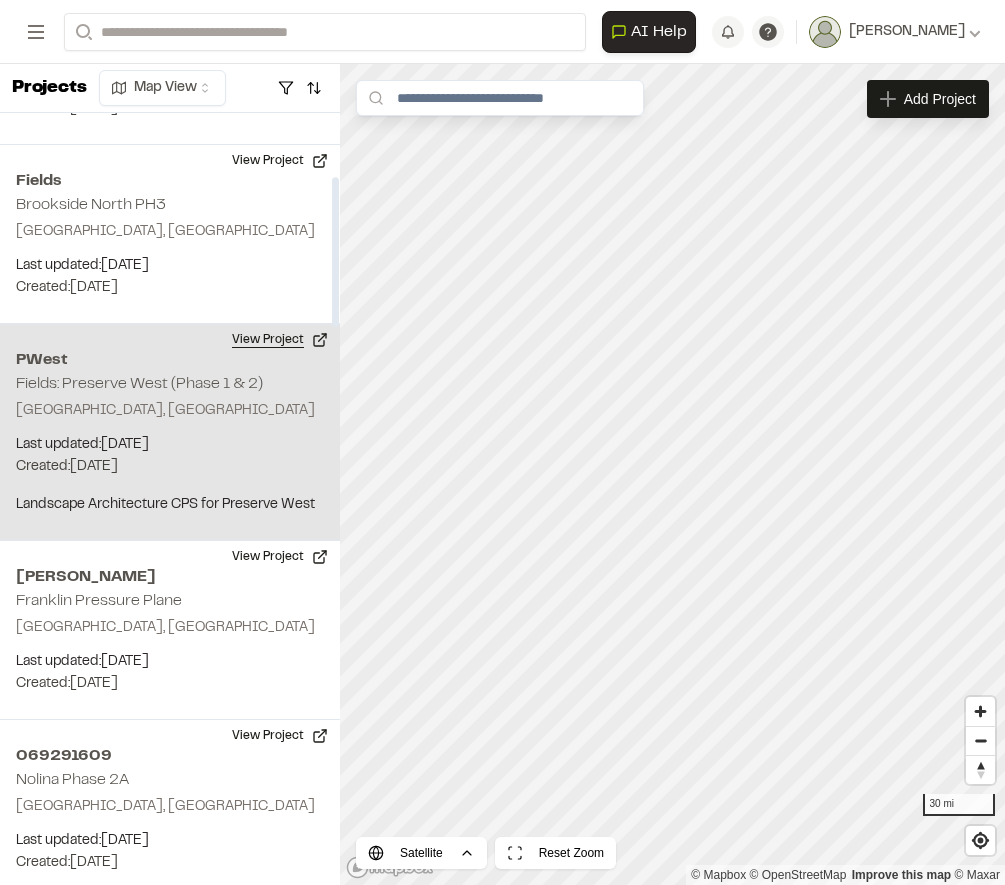 click on "View Project" at bounding box center (280, 340) 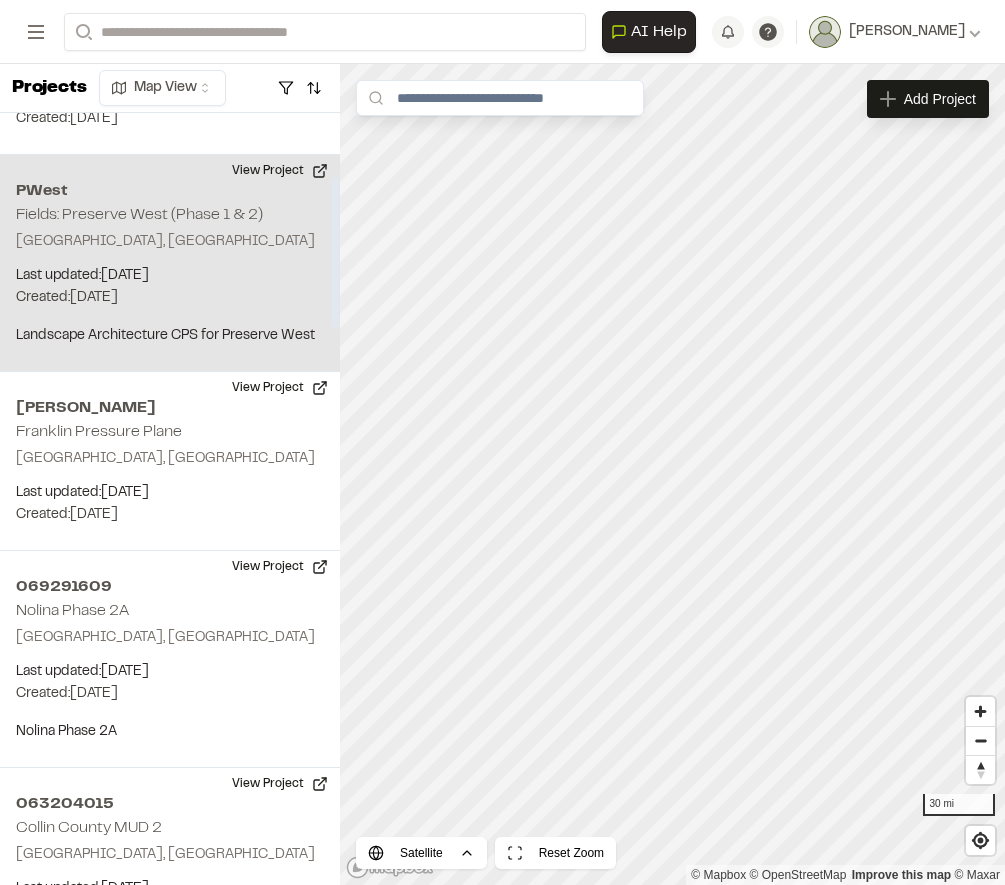 scroll, scrollTop: 507, scrollLeft: 0, axis: vertical 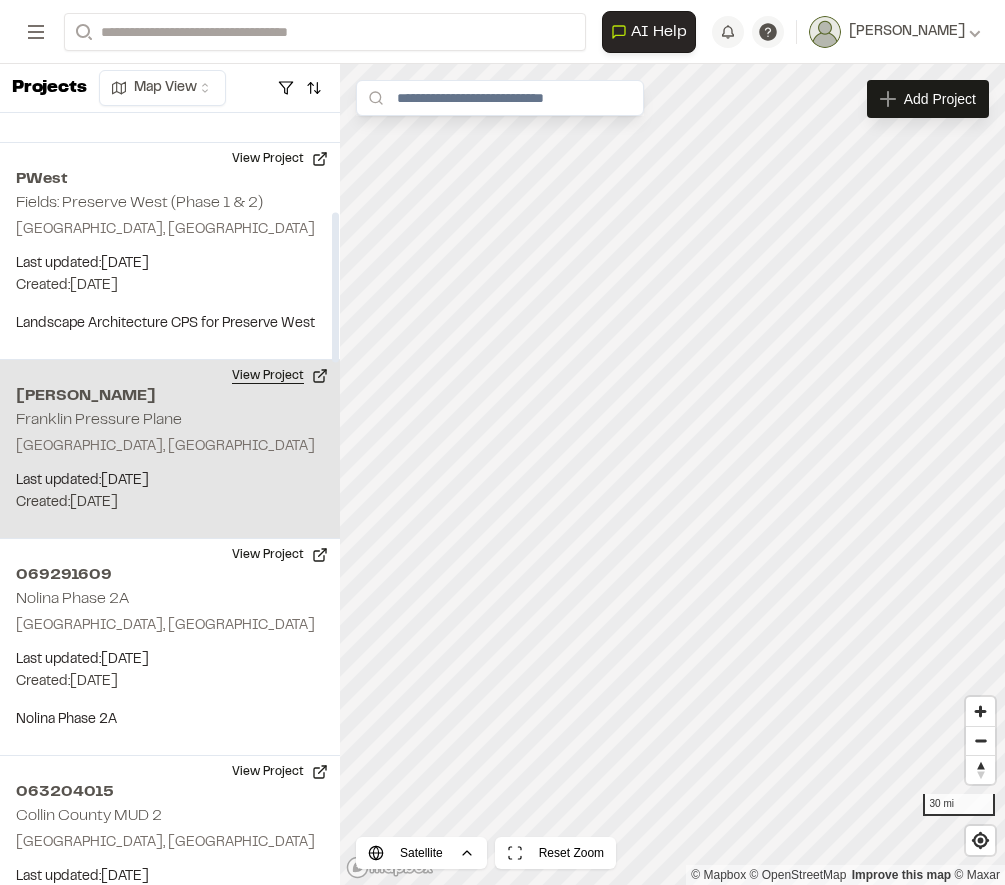 click on "View Project" at bounding box center [280, 376] 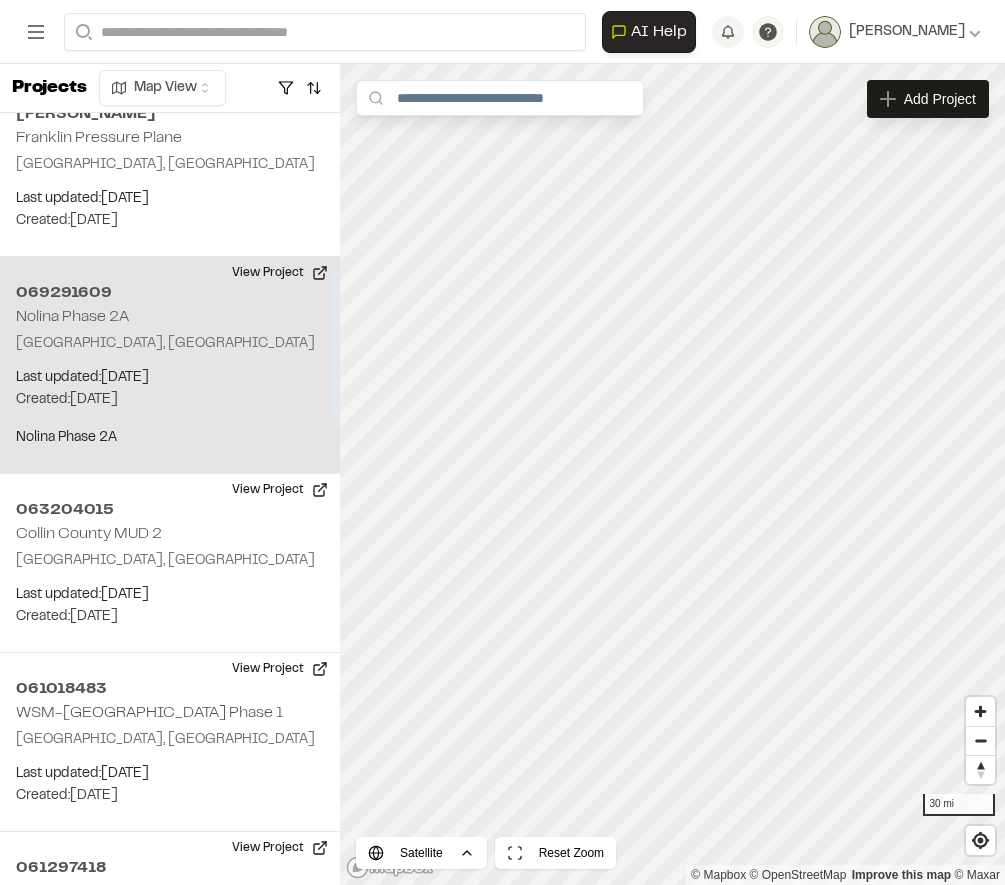 scroll, scrollTop: 792, scrollLeft: 0, axis: vertical 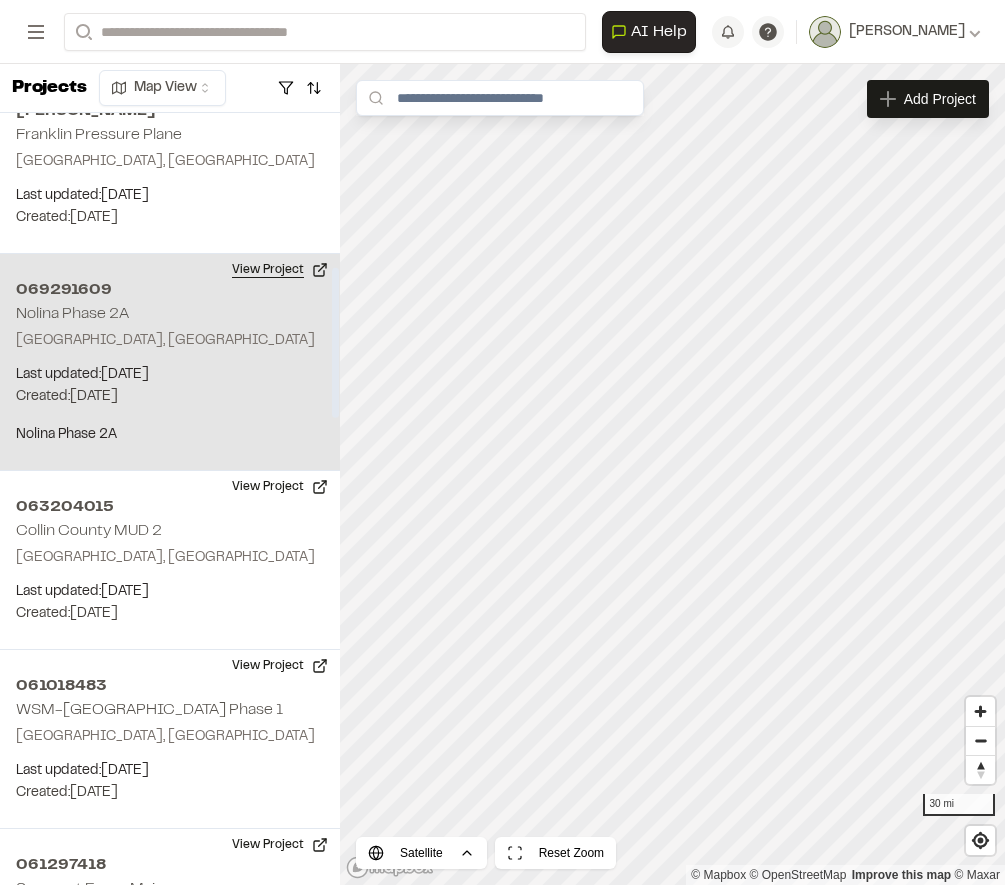 click on "View Project" at bounding box center (280, 270) 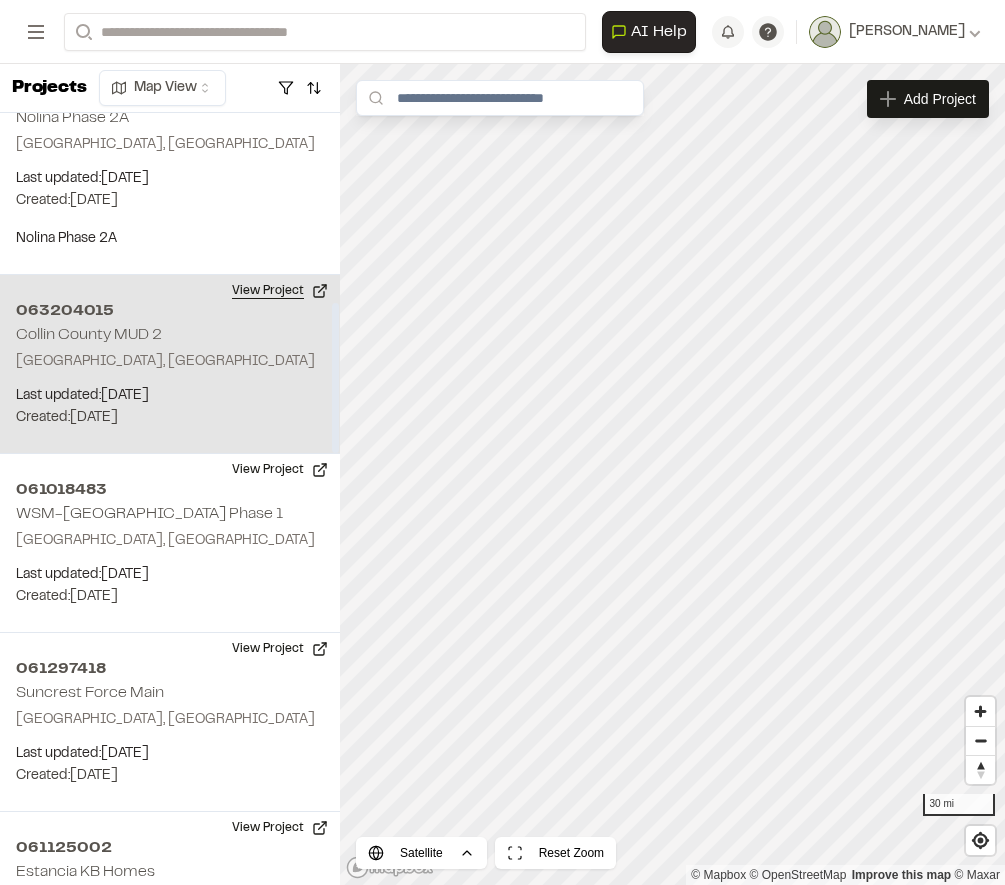 scroll, scrollTop: 998, scrollLeft: 0, axis: vertical 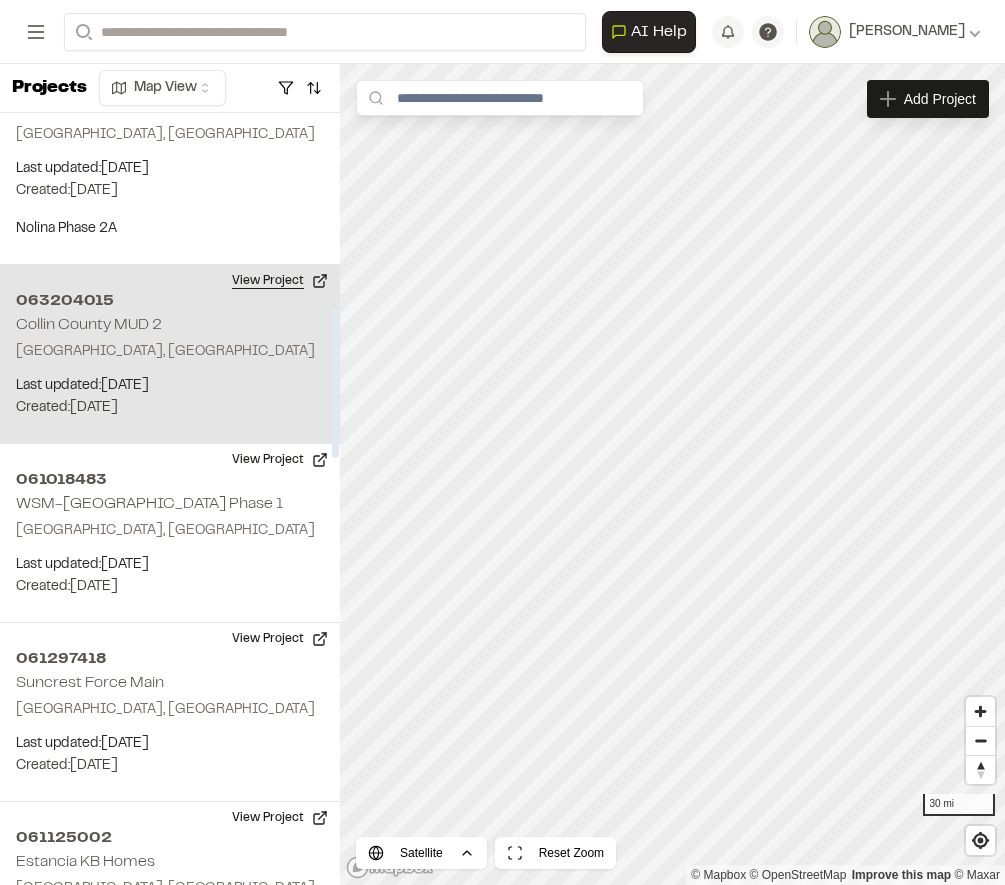 click on "View Project" at bounding box center (280, 281) 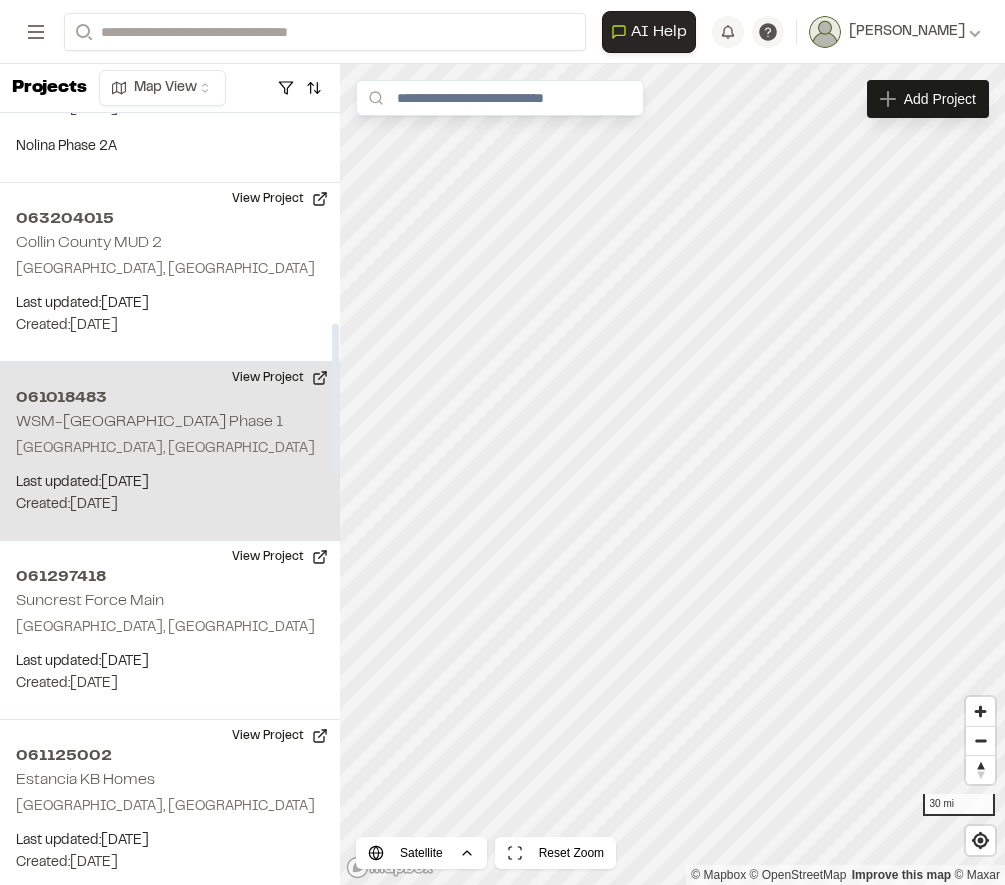 scroll, scrollTop: 1087, scrollLeft: 0, axis: vertical 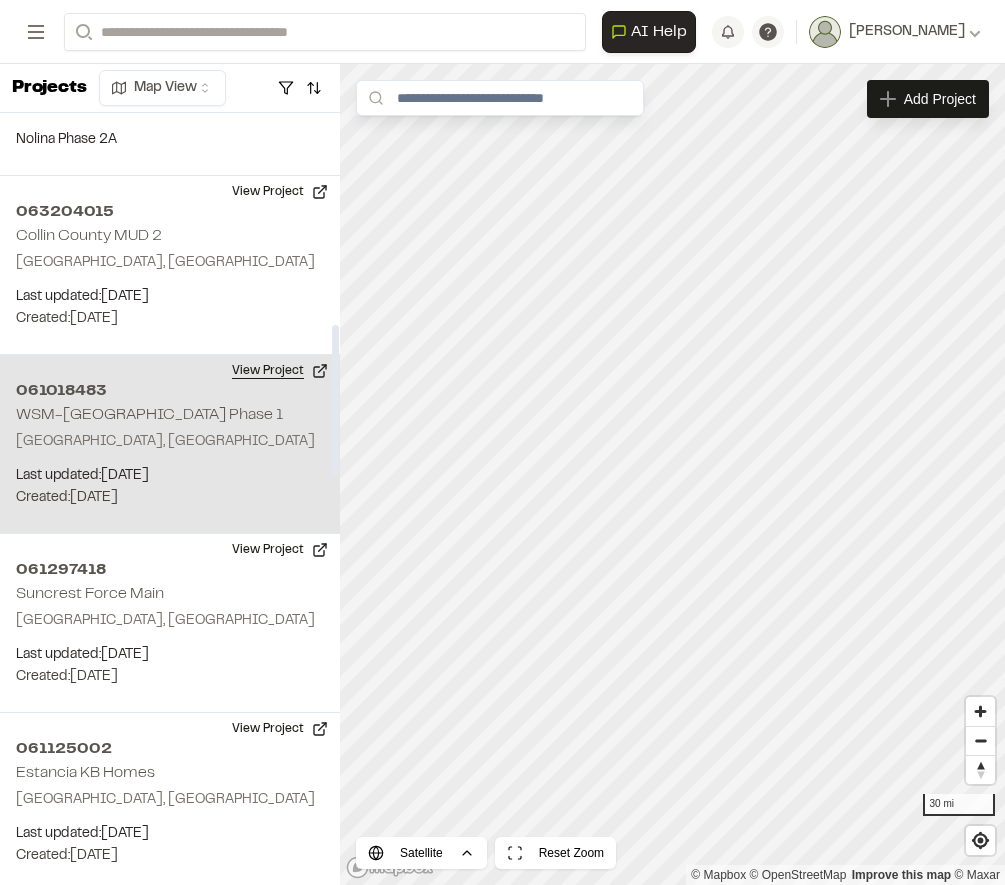 click on "View Project" at bounding box center [280, 371] 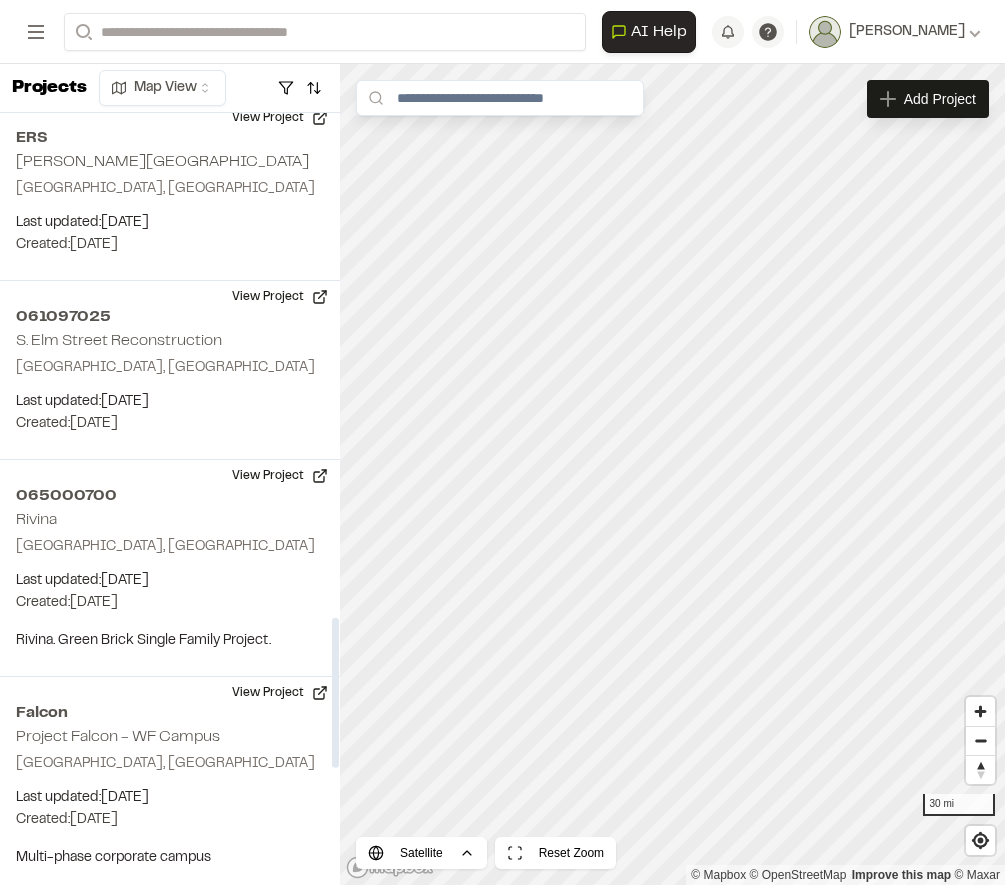 scroll, scrollTop: 3194, scrollLeft: 0, axis: vertical 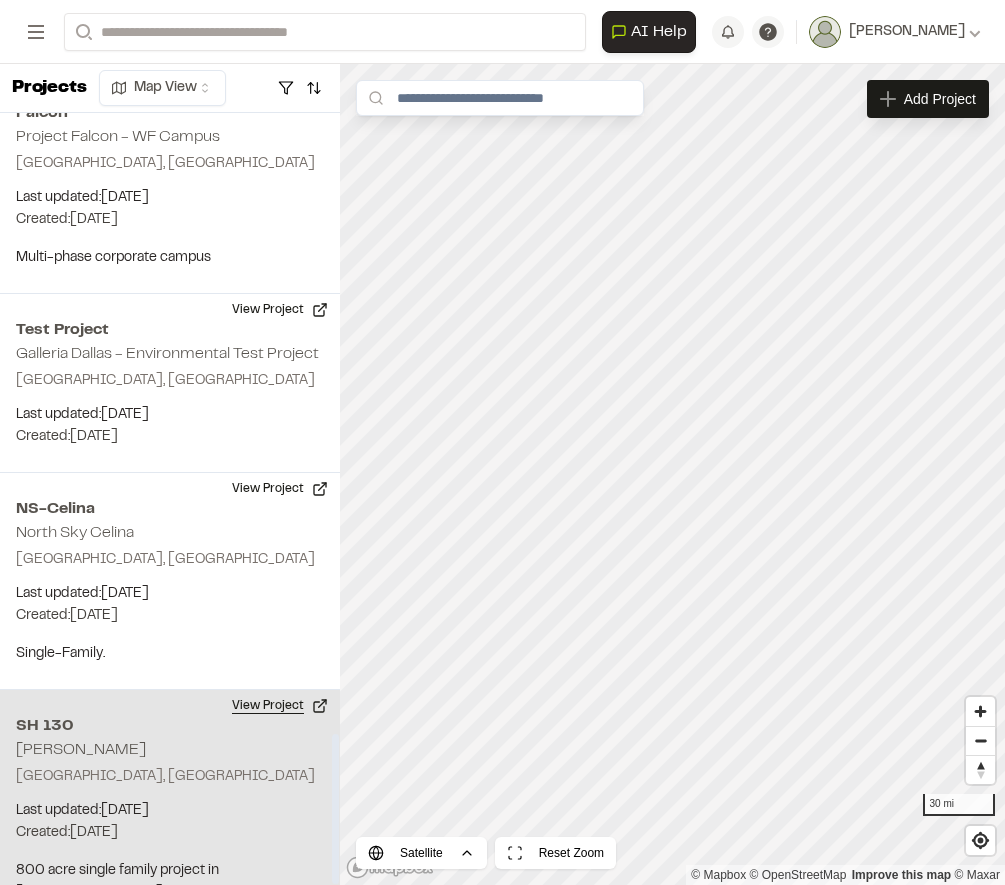 click on "View Project" at bounding box center (280, 706) 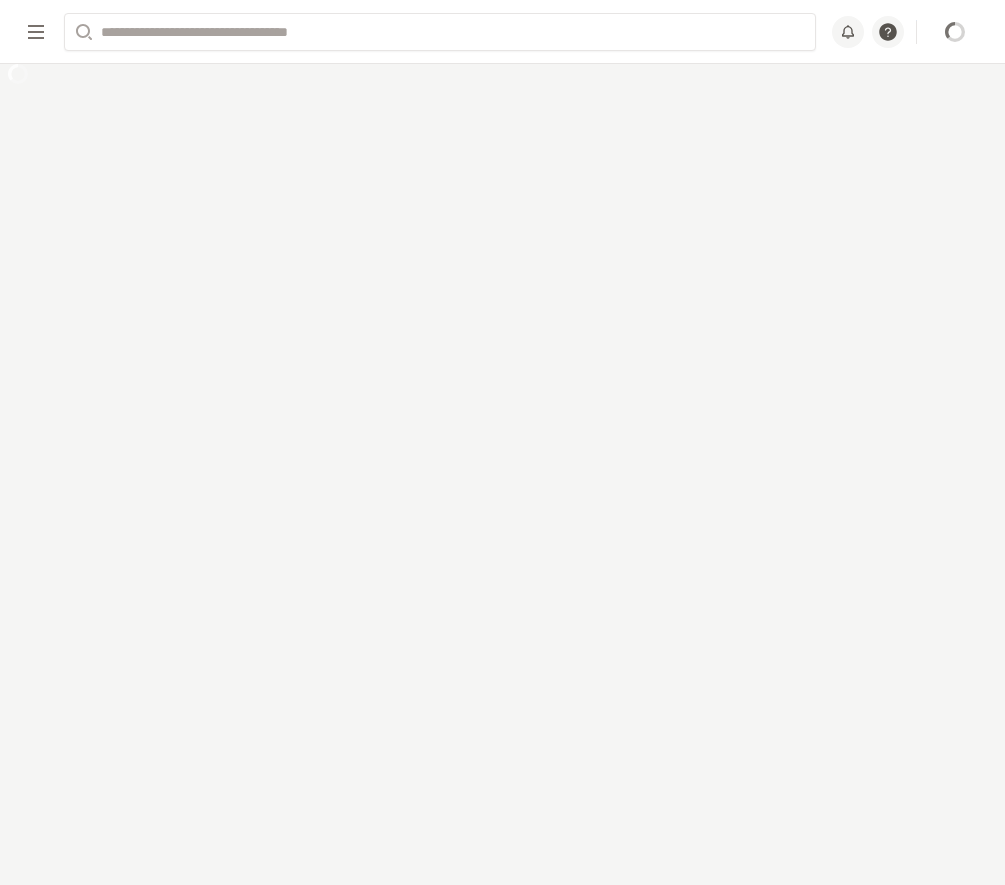 scroll, scrollTop: 0, scrollLeft: 0, axis: both 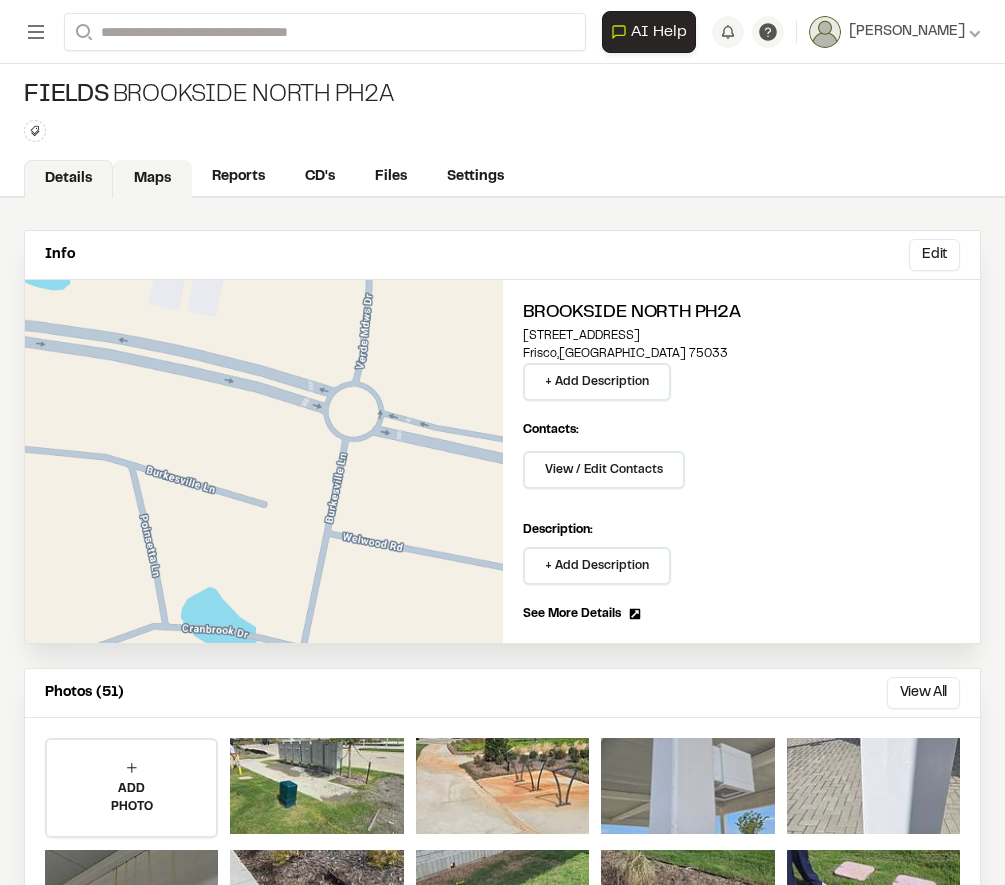 click on "Maps" at bounding box center (152, 179) 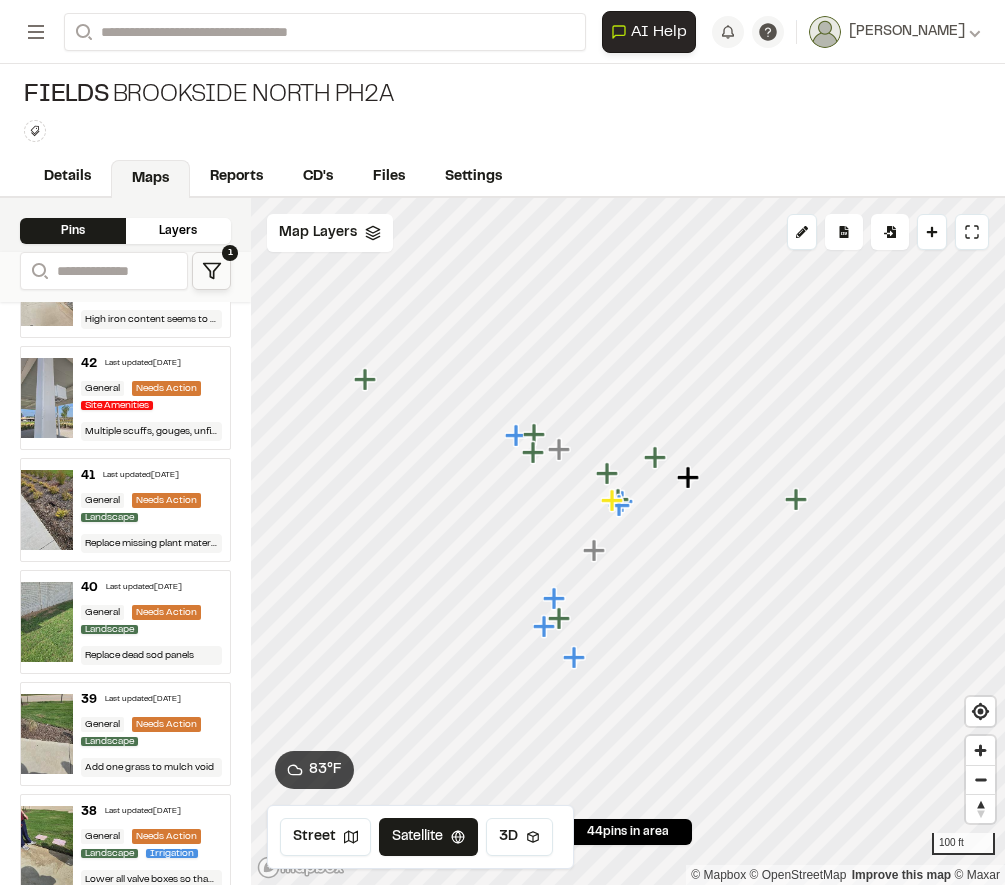 scroll, scrollTop: 0, scrollLeft: 0, axis: both 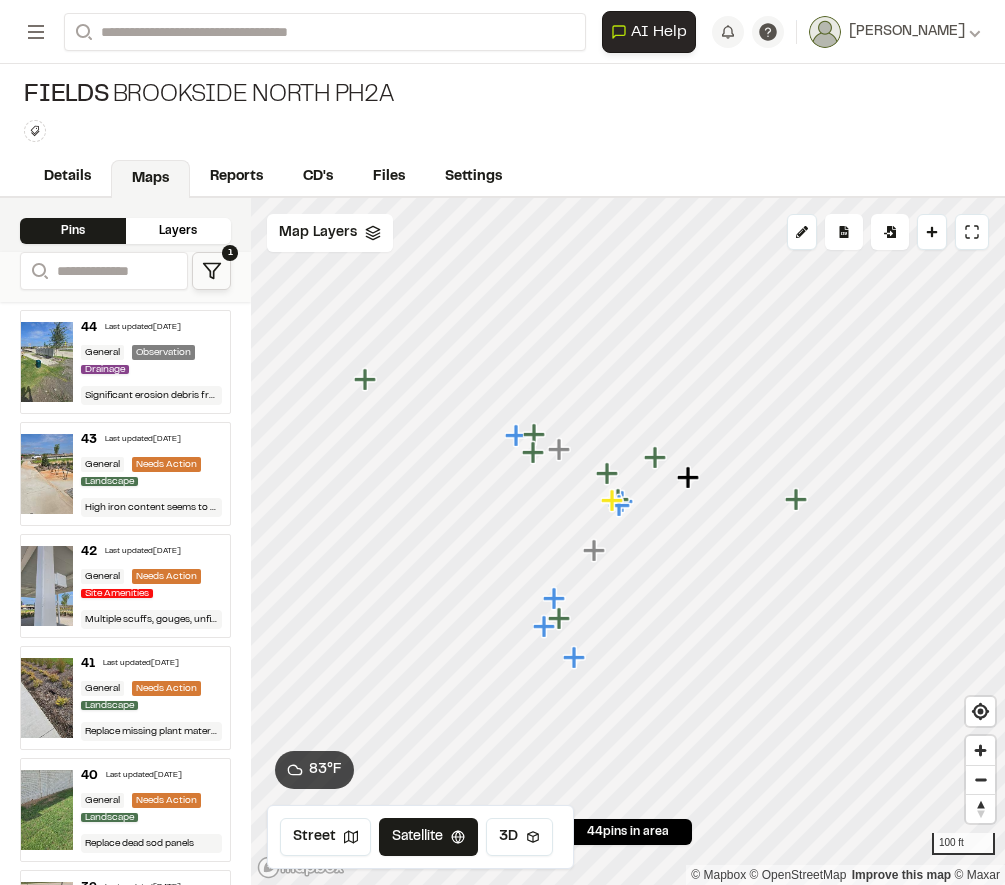 click on "44 Last updated  Jul 9, 2025 General Observation Drainage Significant erosion debris from adjacent lot. Clean debris and control runoff." at bounding box center [151, 362] 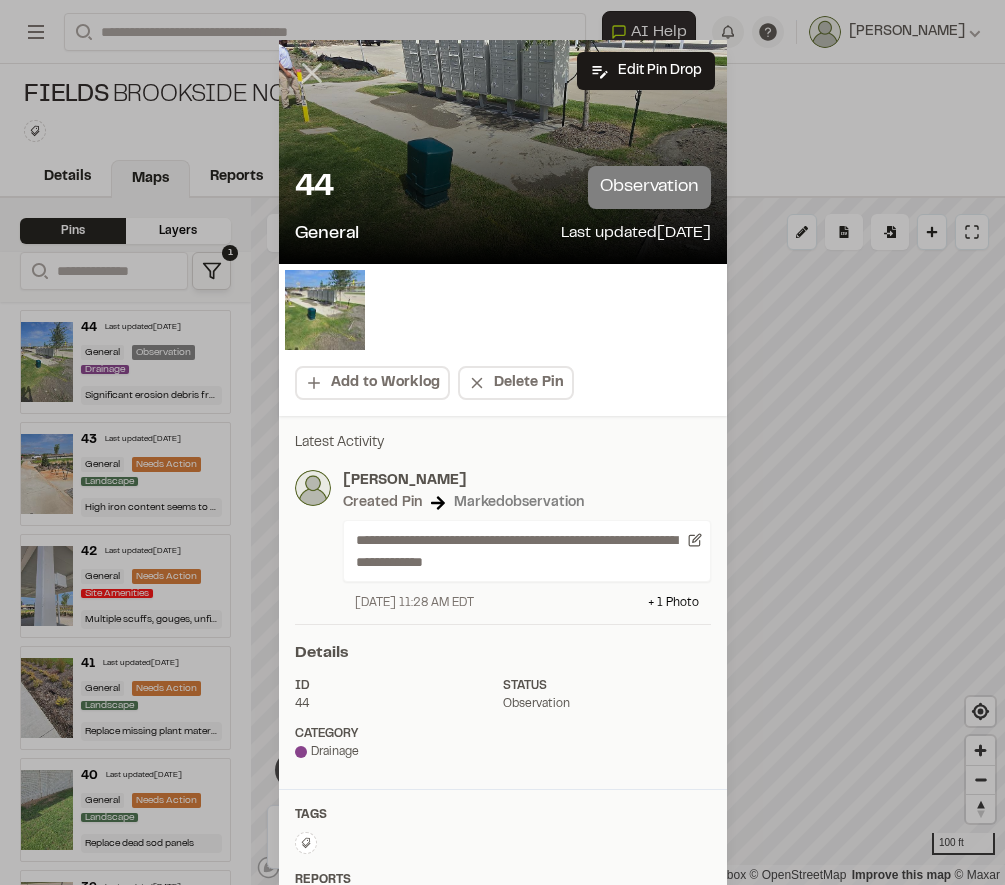 click 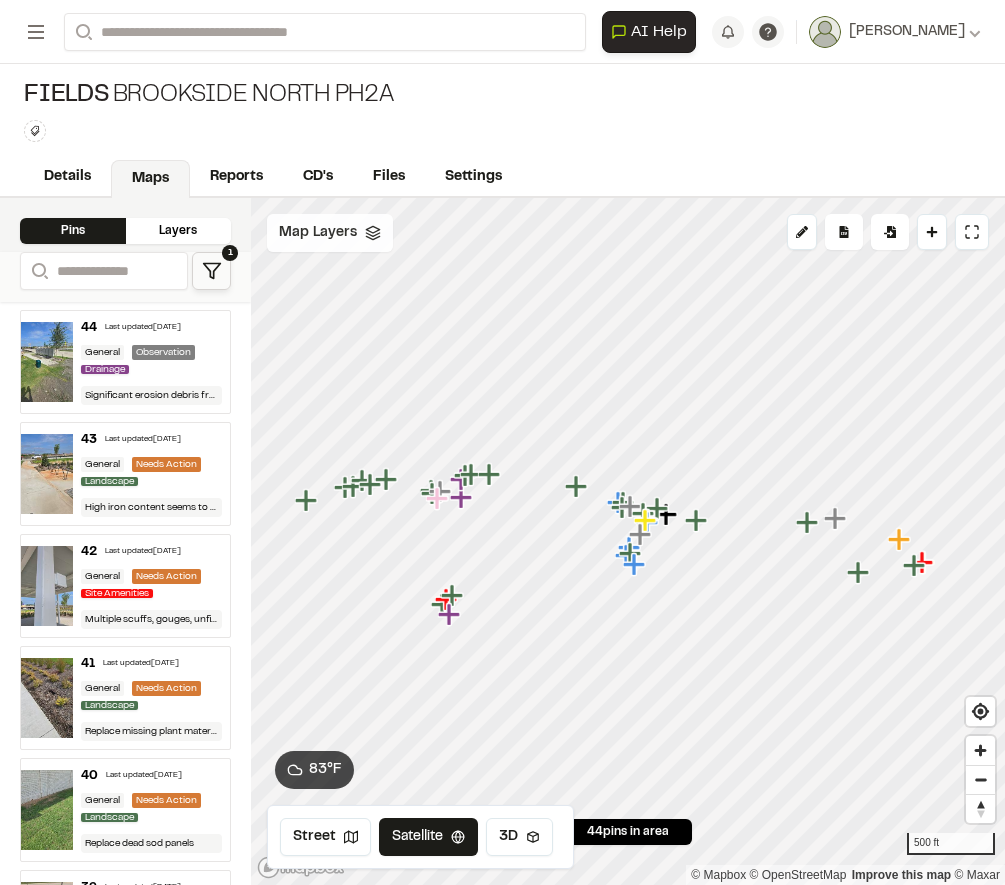 click on "Map Layers" at bounding box center [318, 233] 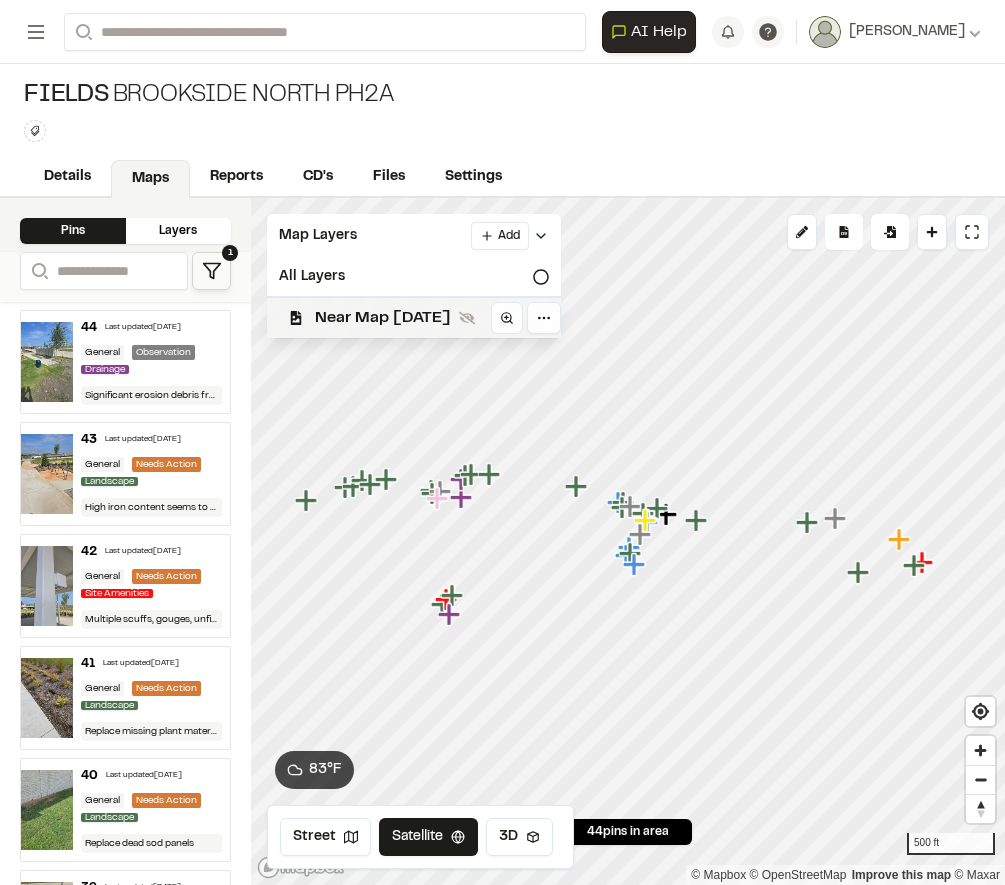 click on "Near Map May 20th 2025" at bounding box center [383, 318] 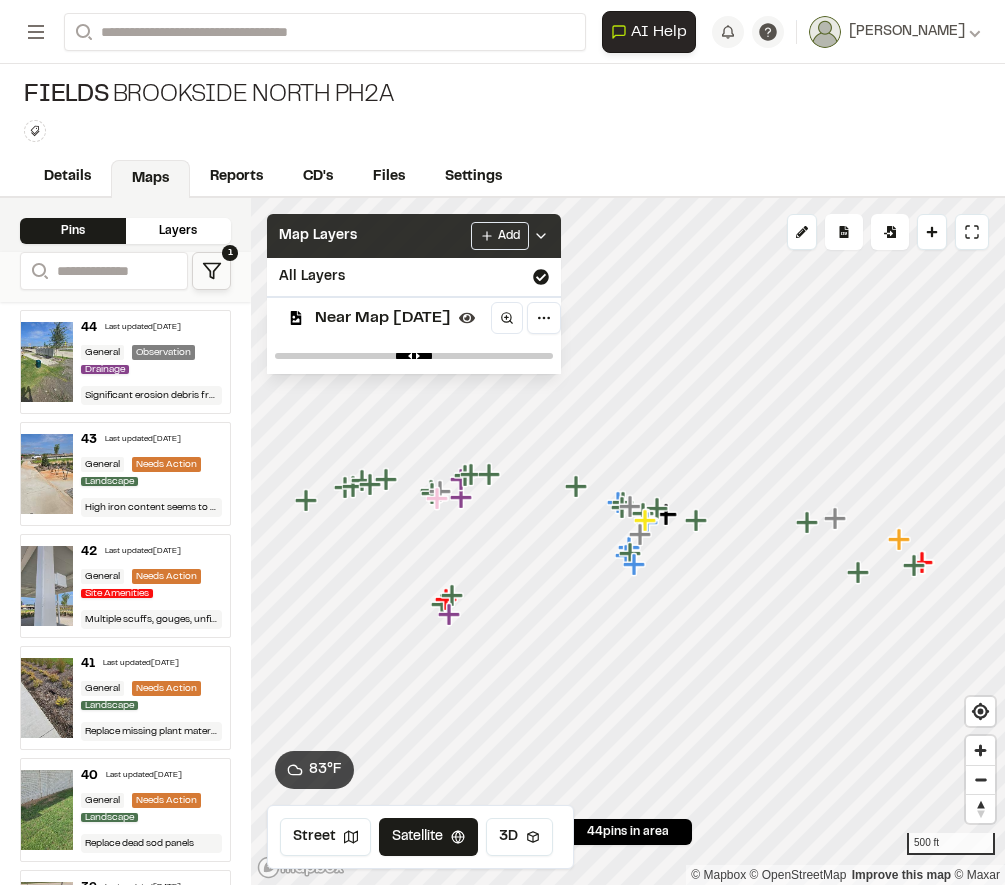 click on "Map Layers Add" at bounding box center (414, 236) 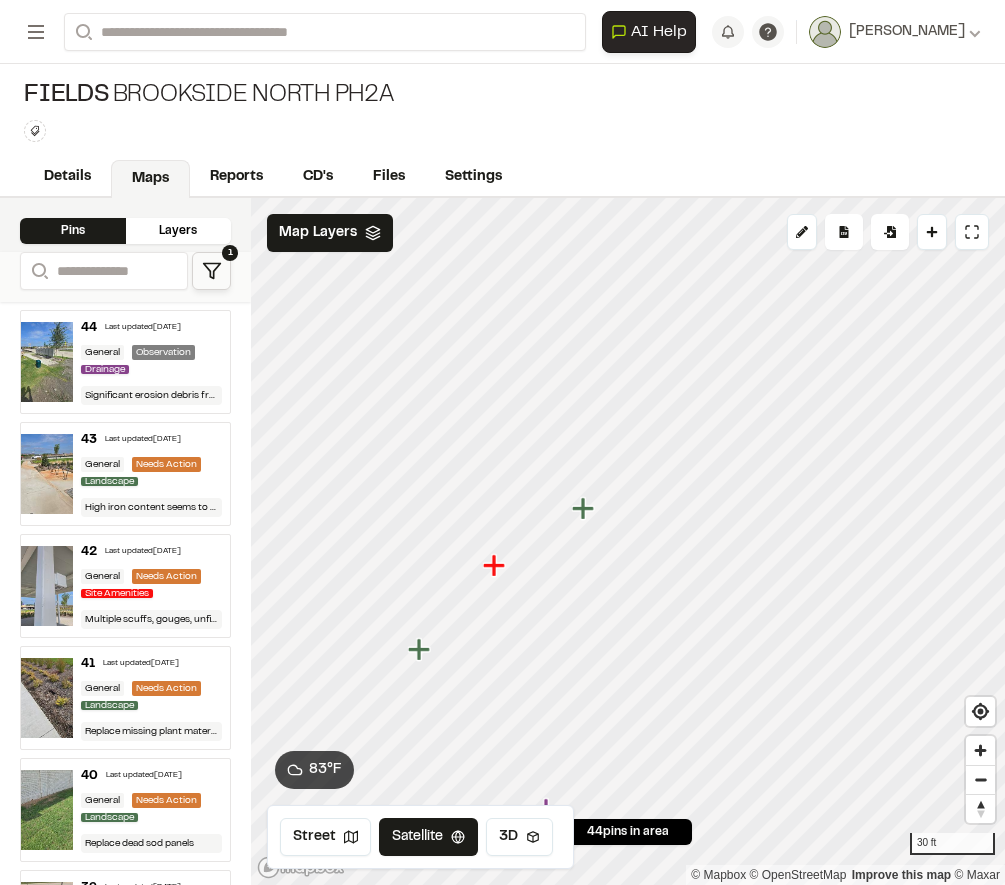 click 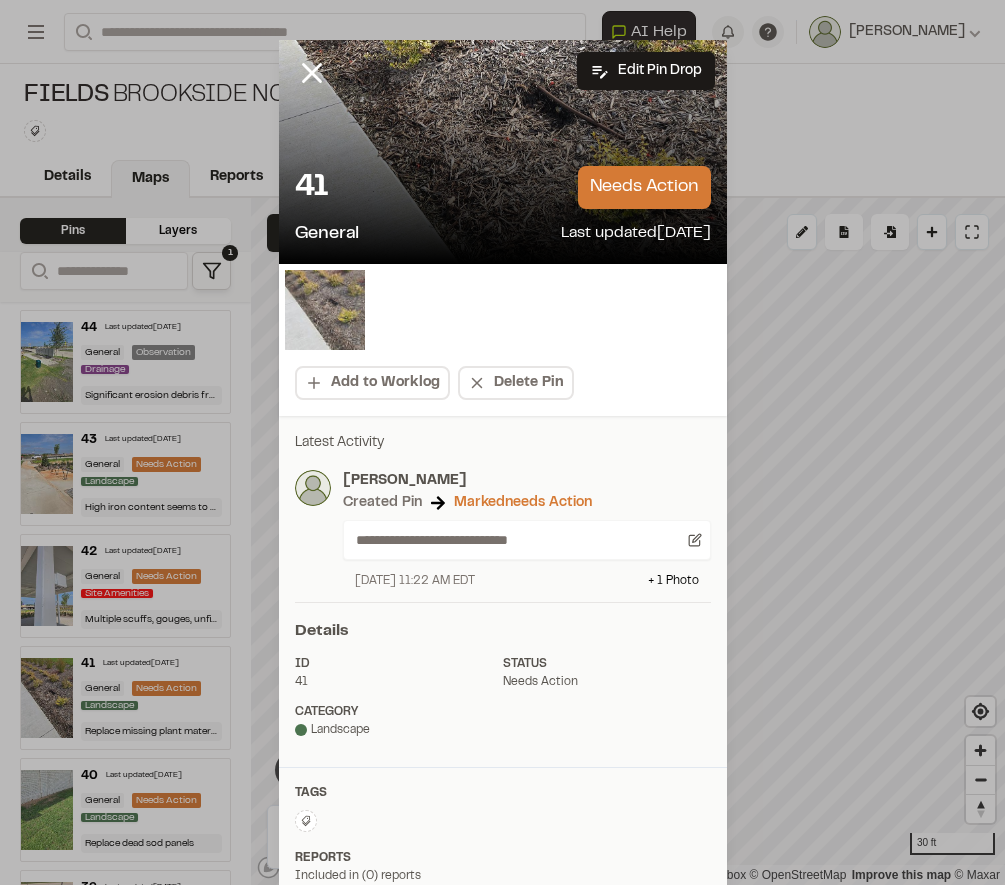 click at bounding box center [325, 310] 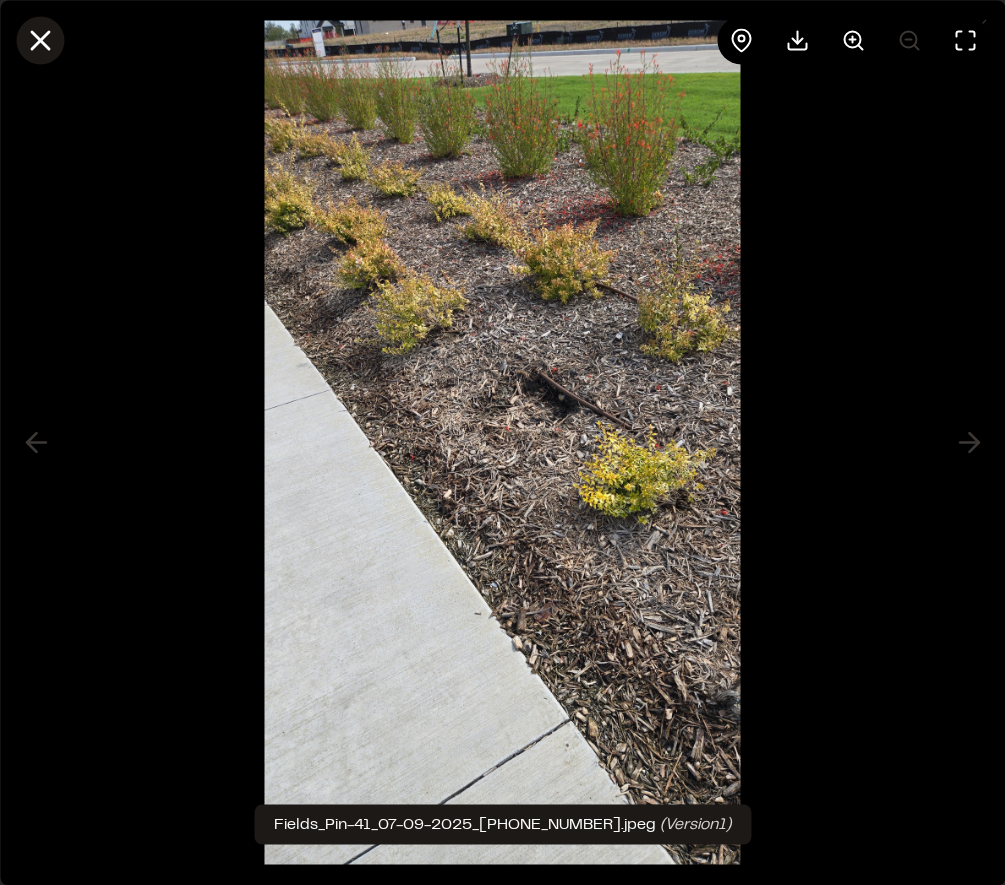 click 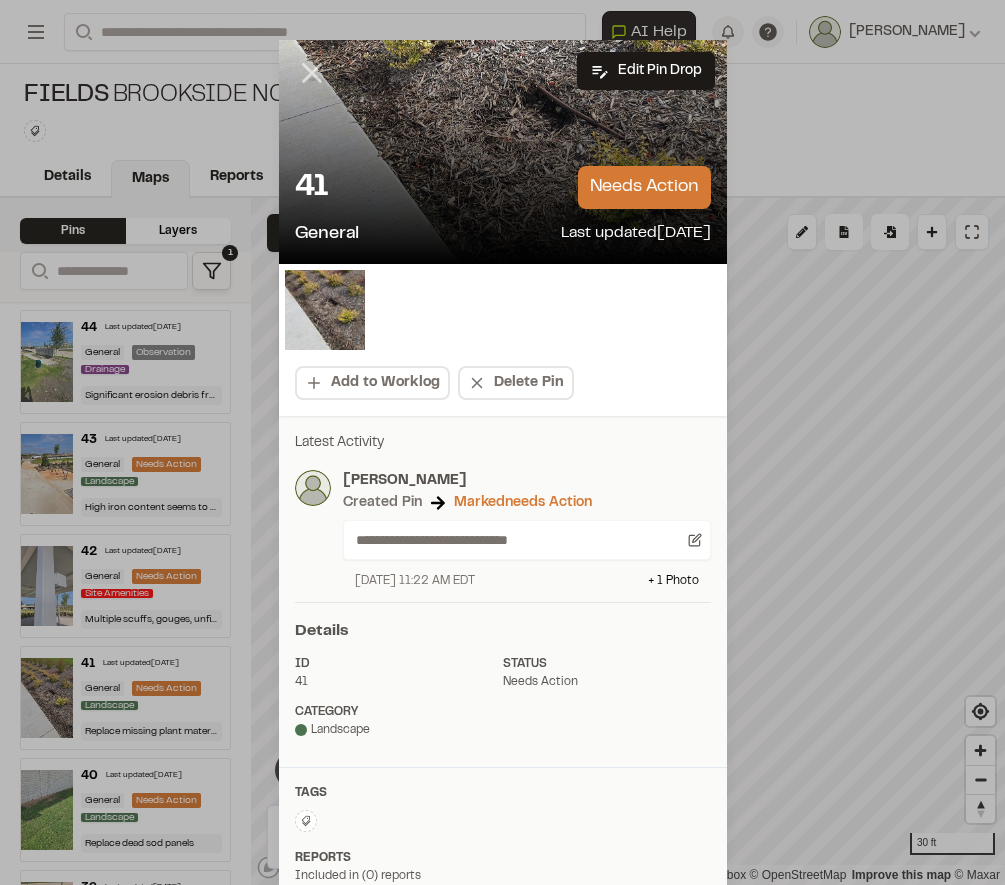 click 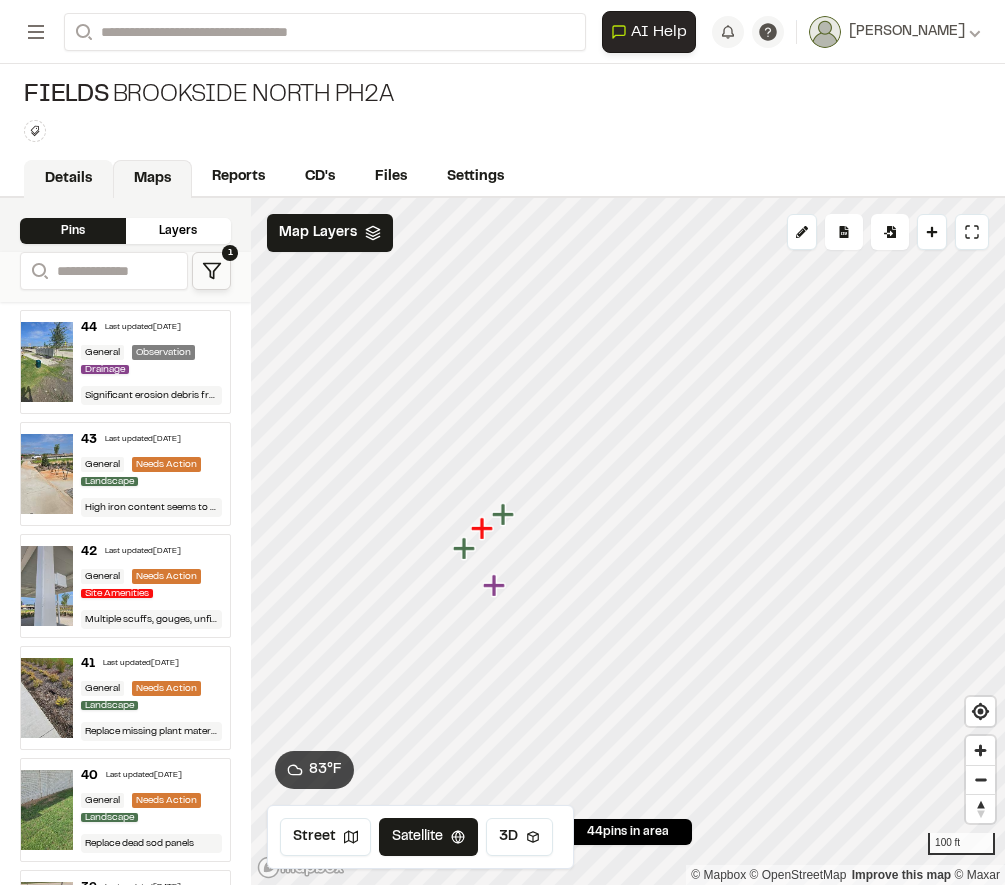 click on "Details" at bounding box center [68, 179] 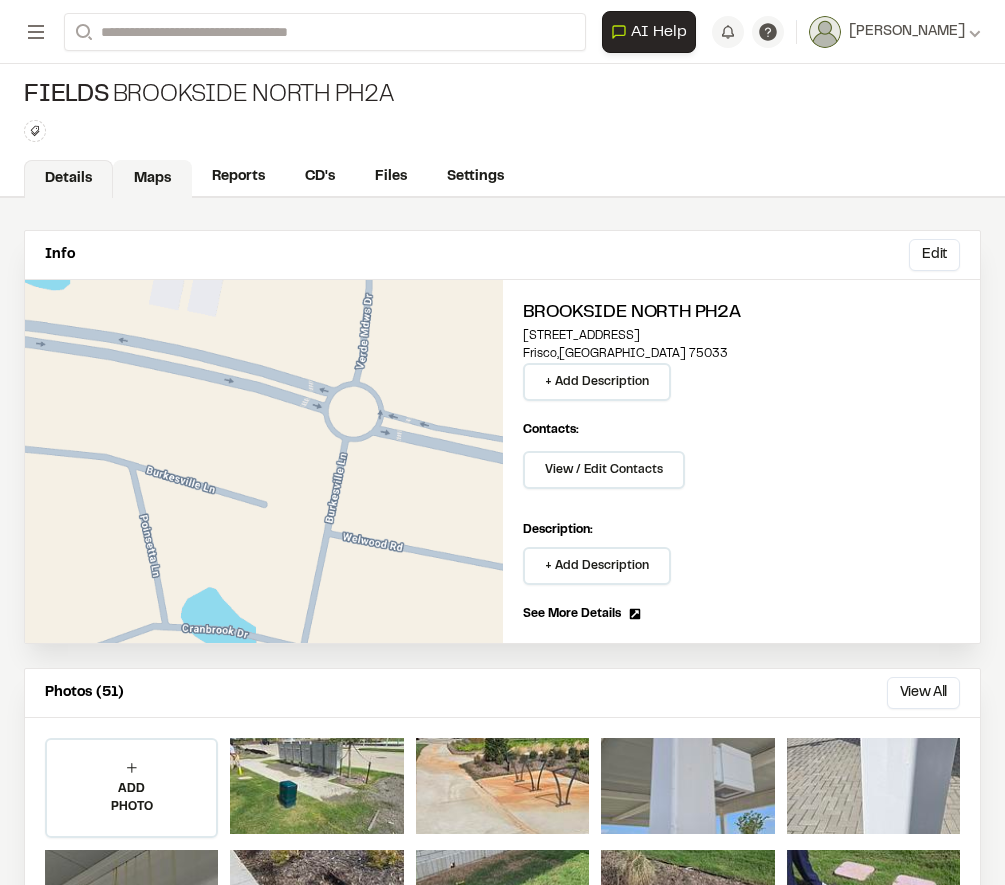 click on "Maps" at bounding box center (152, 179) 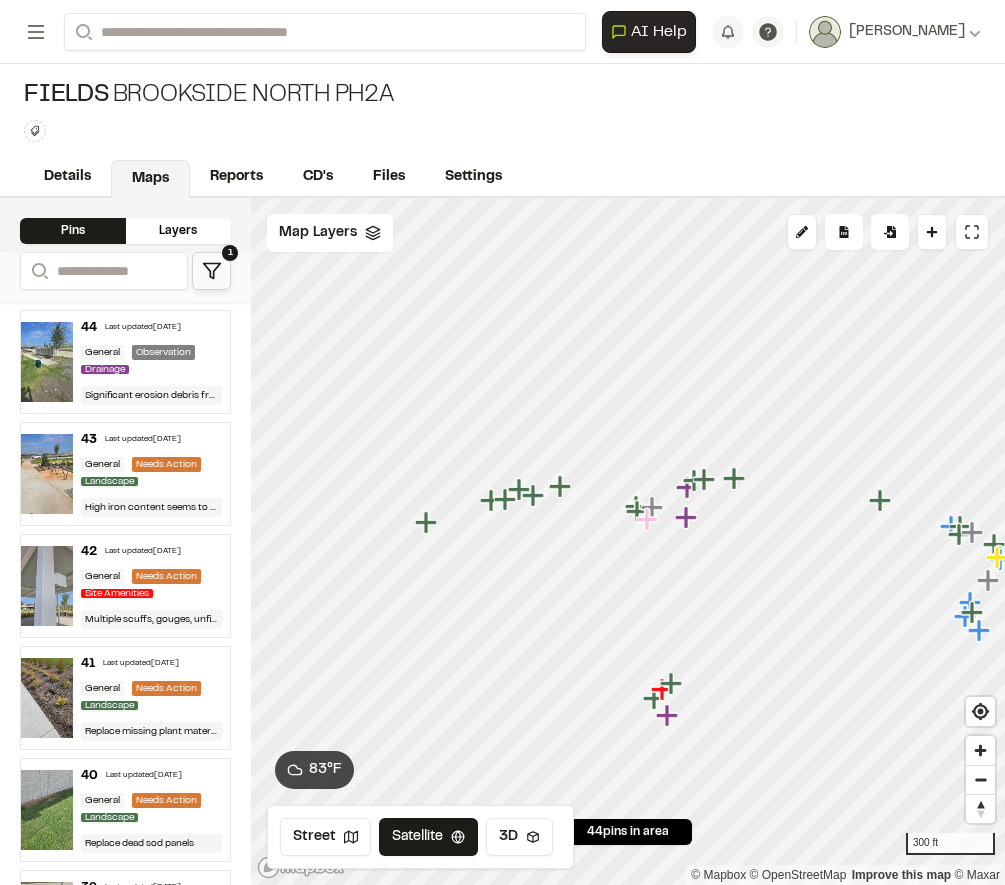 click on "Fields   Brookside North PH2A Type Enter or comma to add tag." at bounding box center [502, 111] 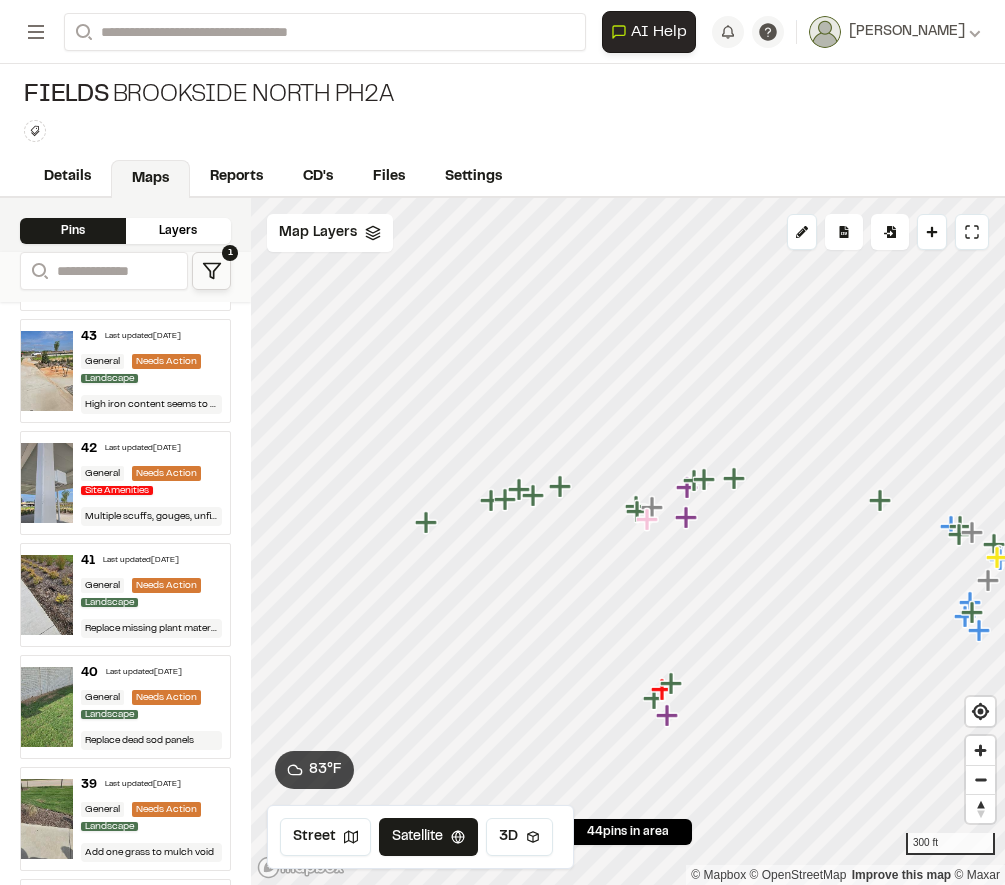 scroll, scrollTop: 0, scrollLeft: 0, axis: both 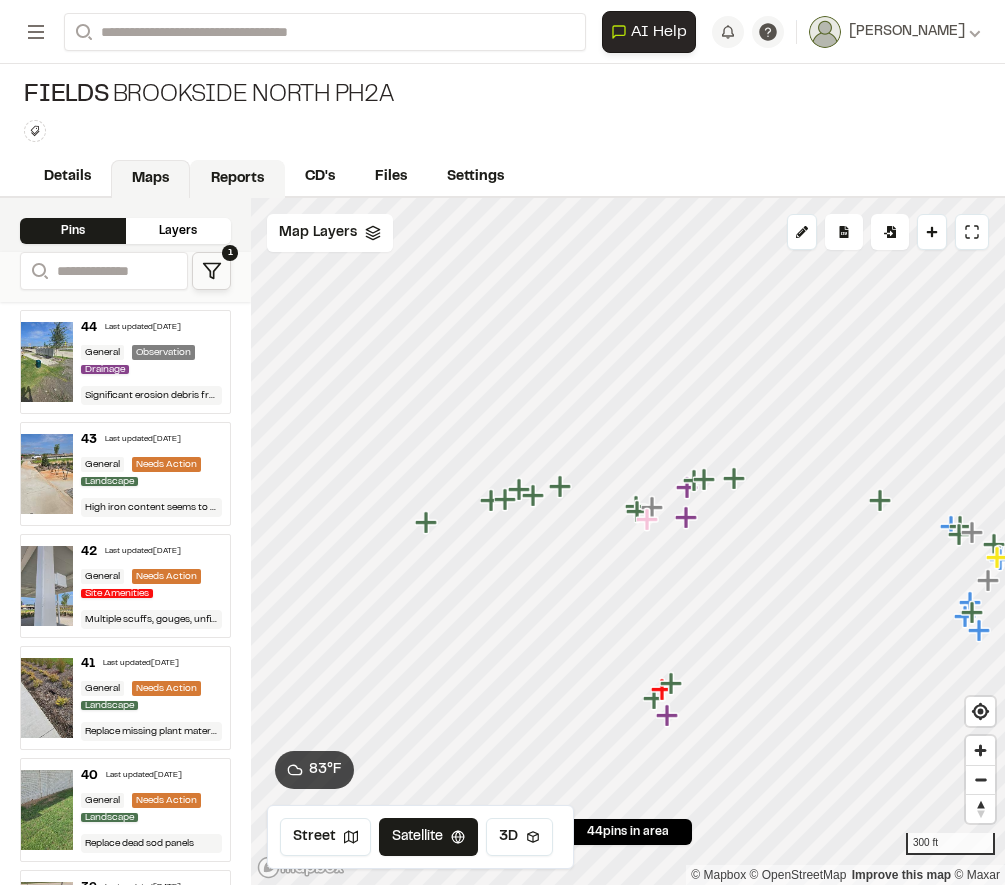 click on "Reports" at bounding box center [237, 179] 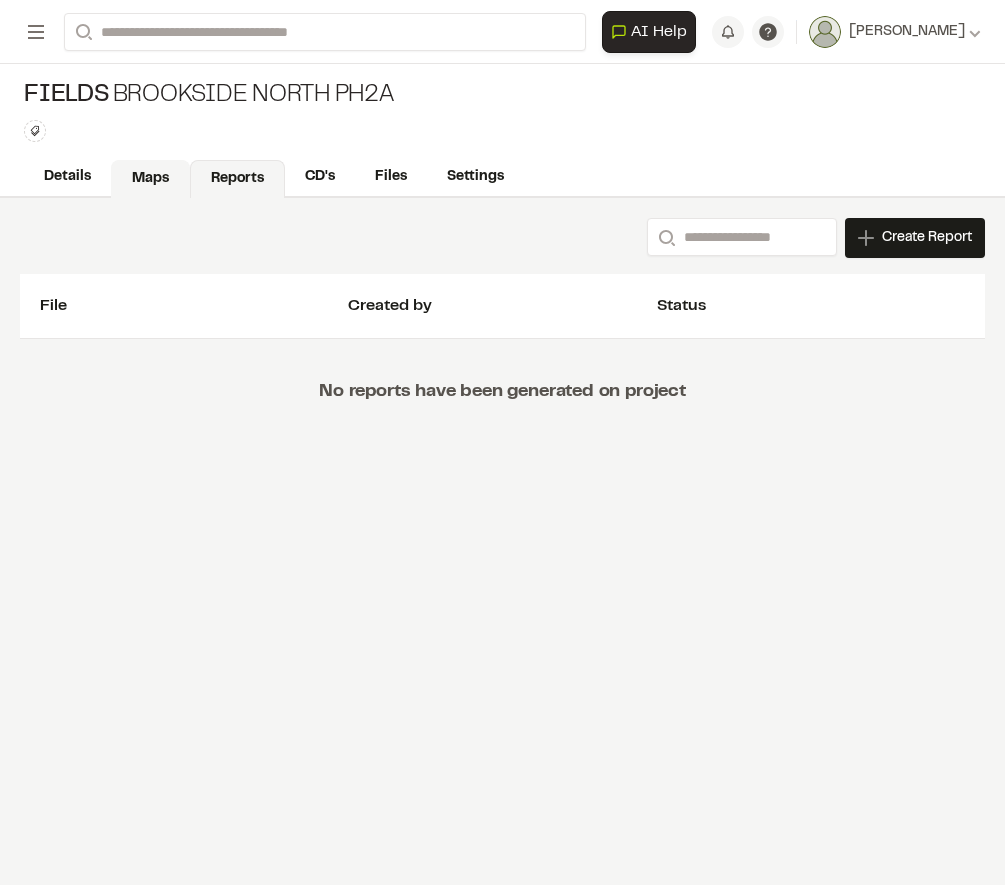 click on "Maps" at bounding box center [150, 179] 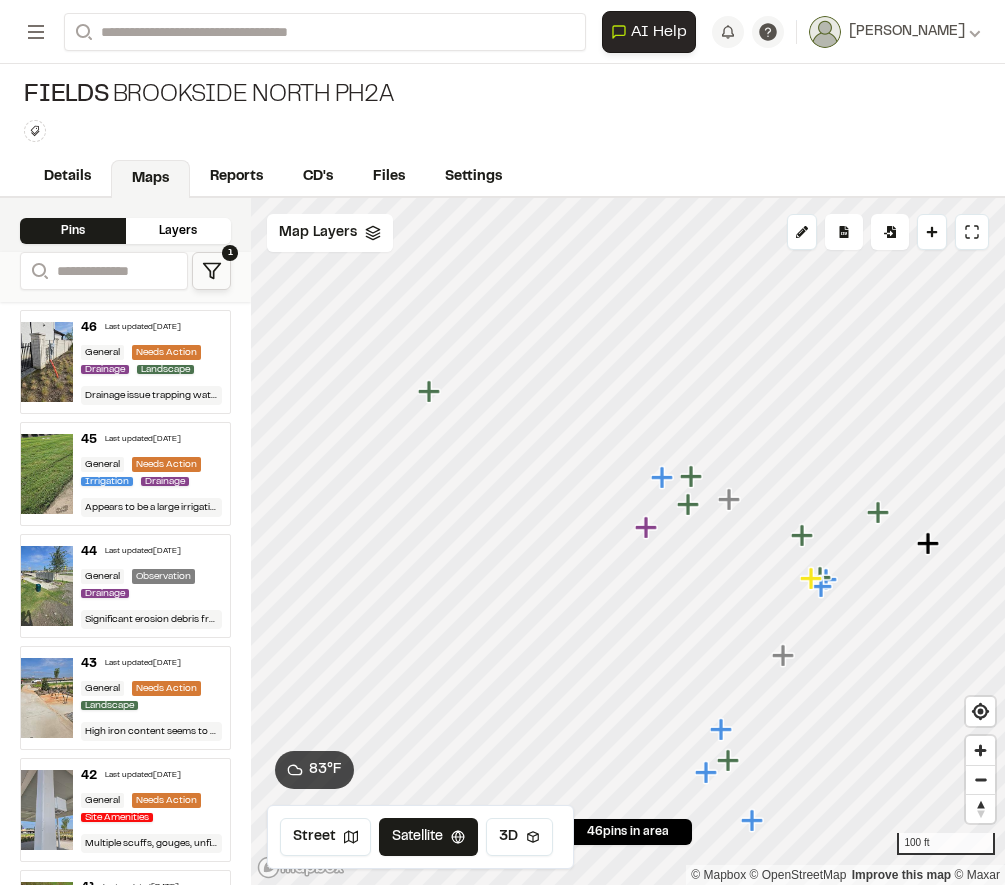 click 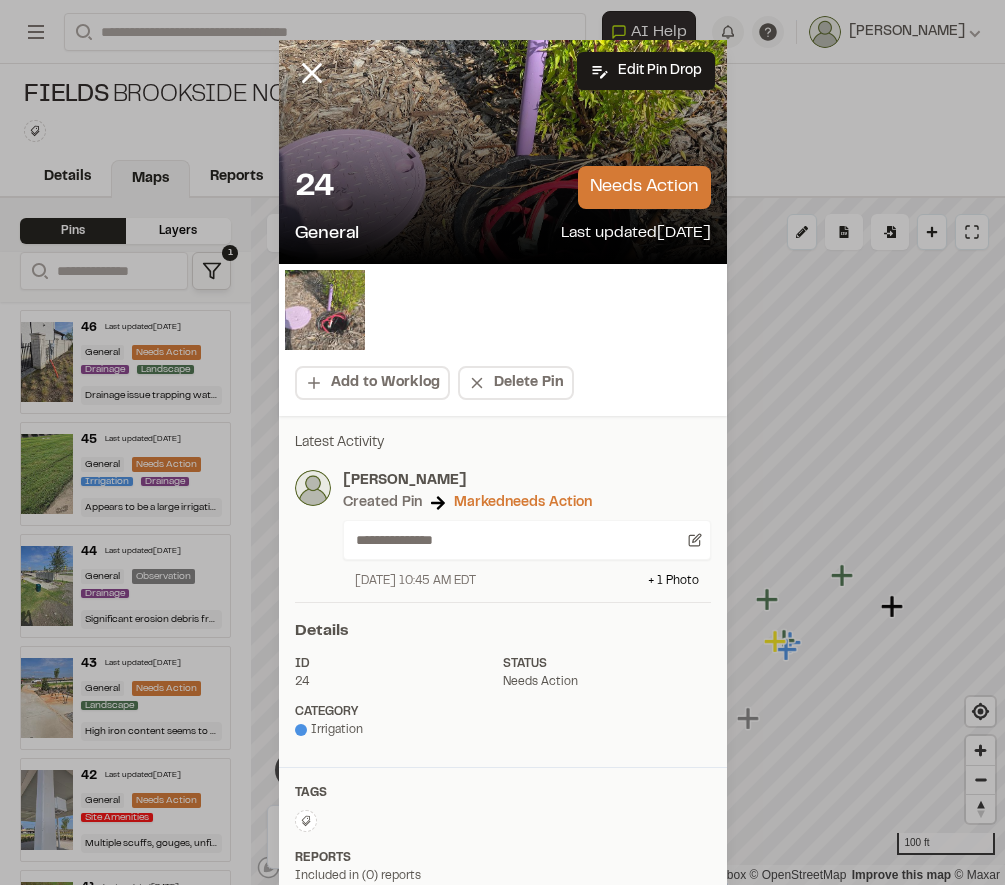 click at bounding box center (325, 310) 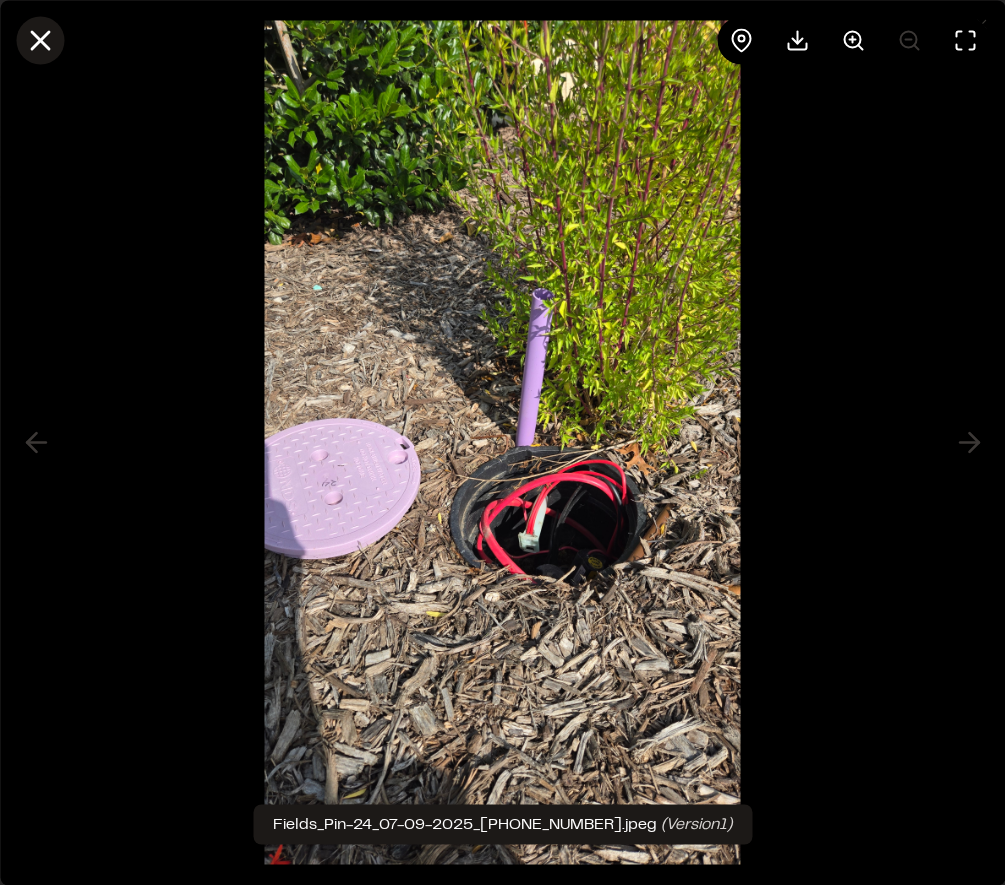 click 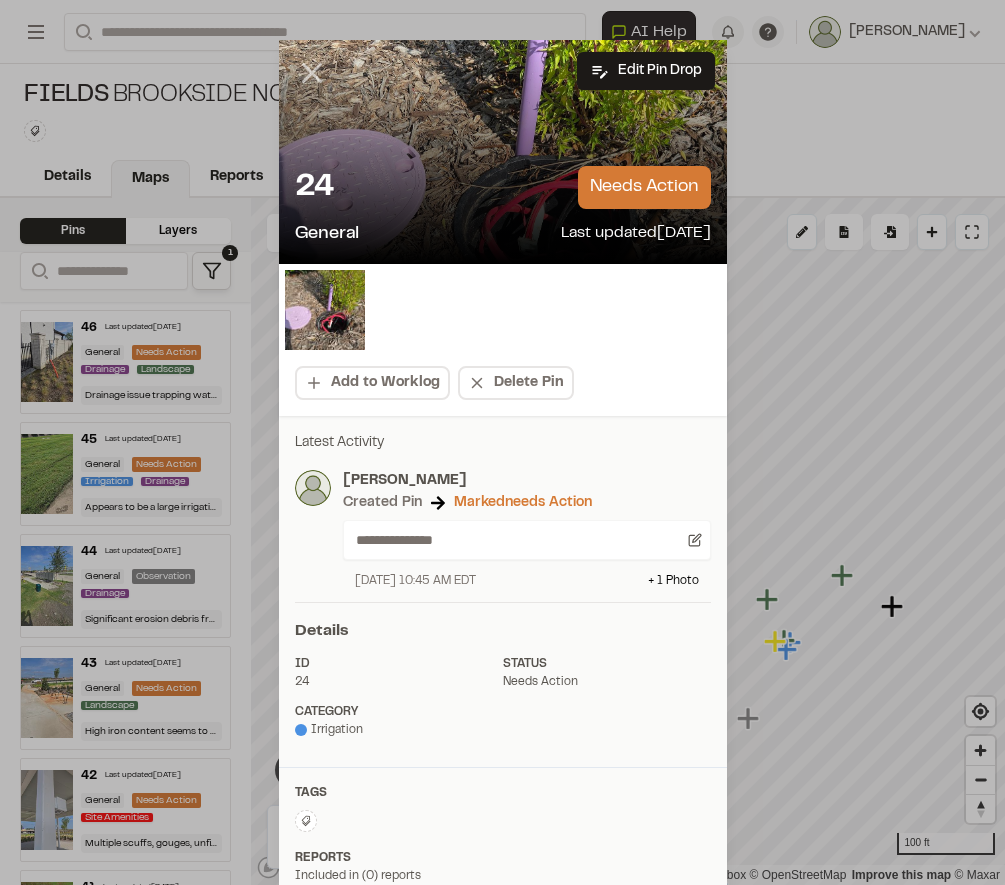 click 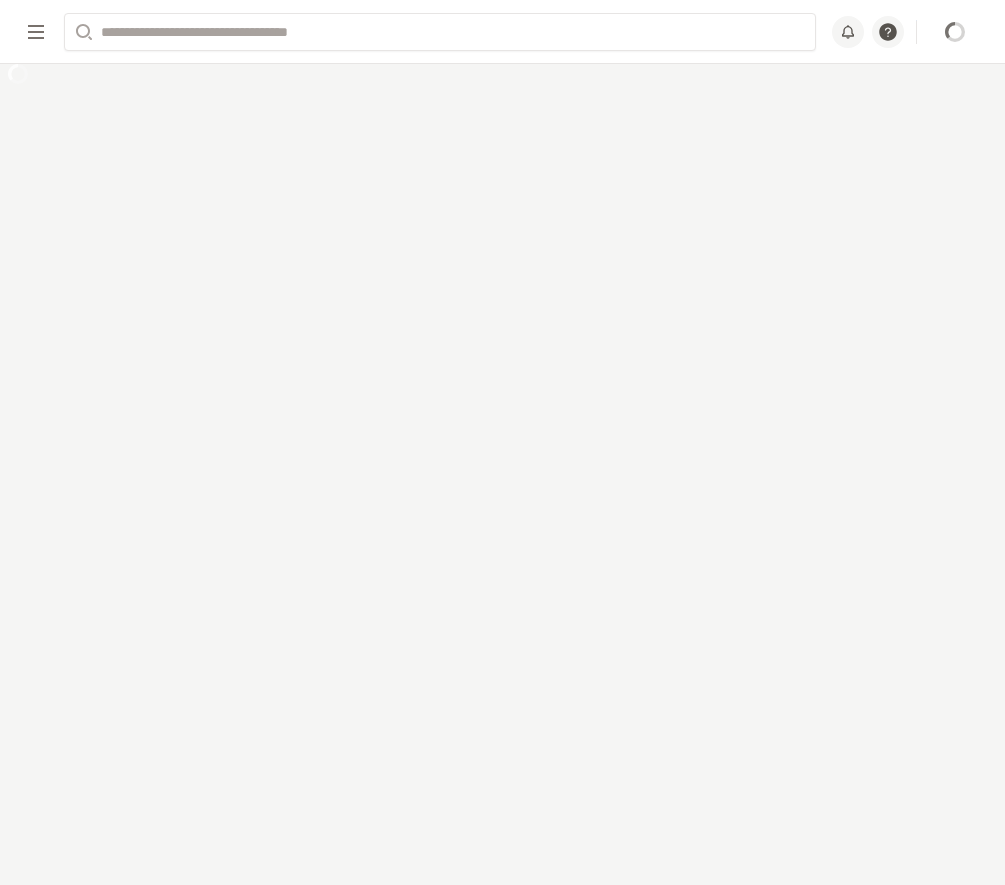 scroll, scrollTop: 0, scrollLeft: 0, axis: both 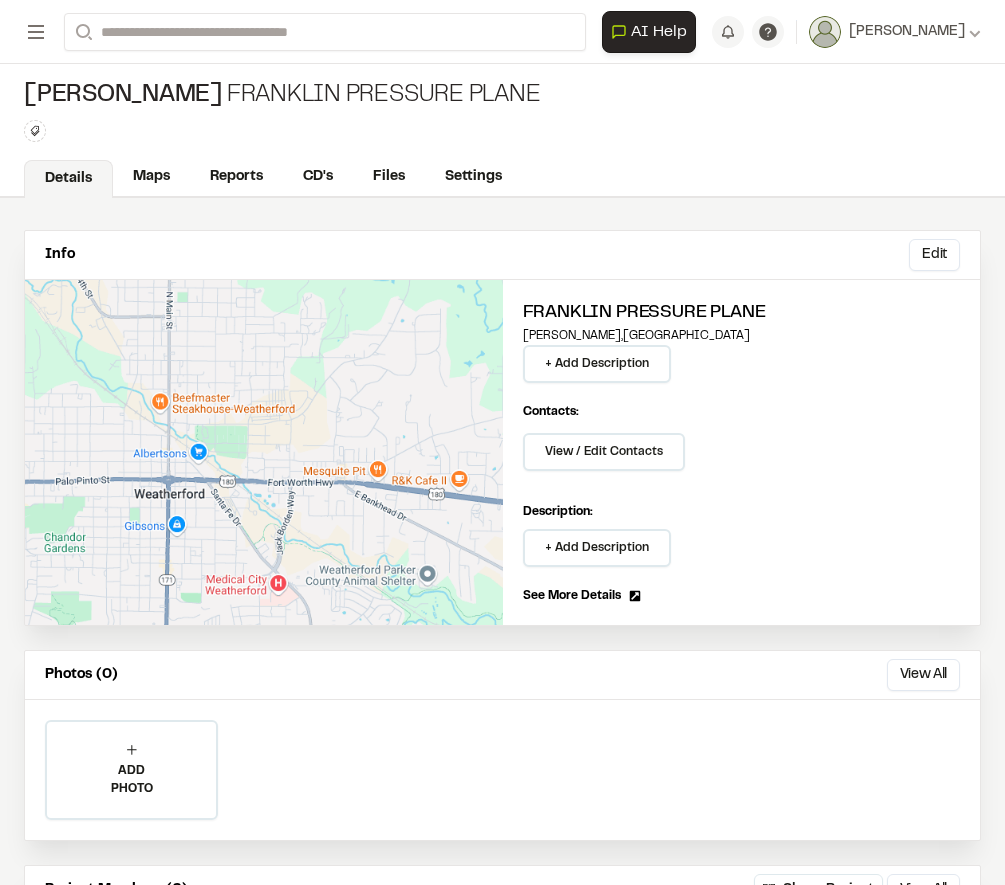 click on "Details Maps Reports CD's Files  Settings" at bounding box center [502, 178] 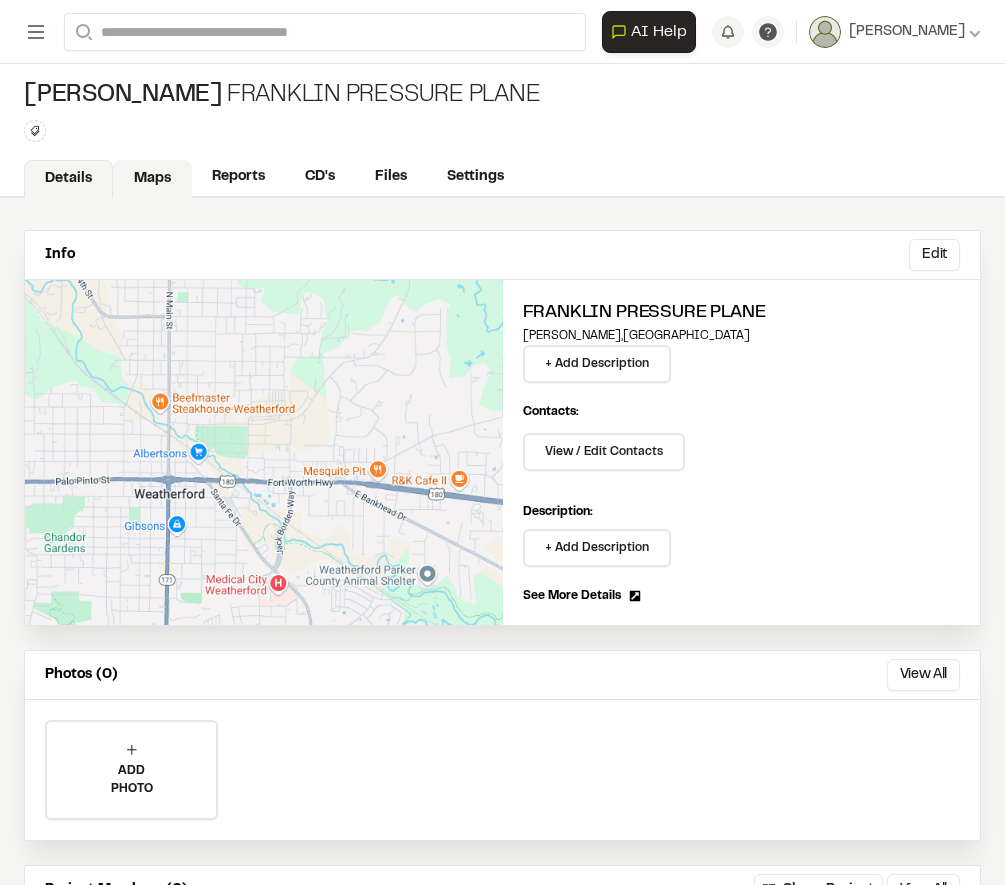 click on "Maps" at bounding box center [152, 179] 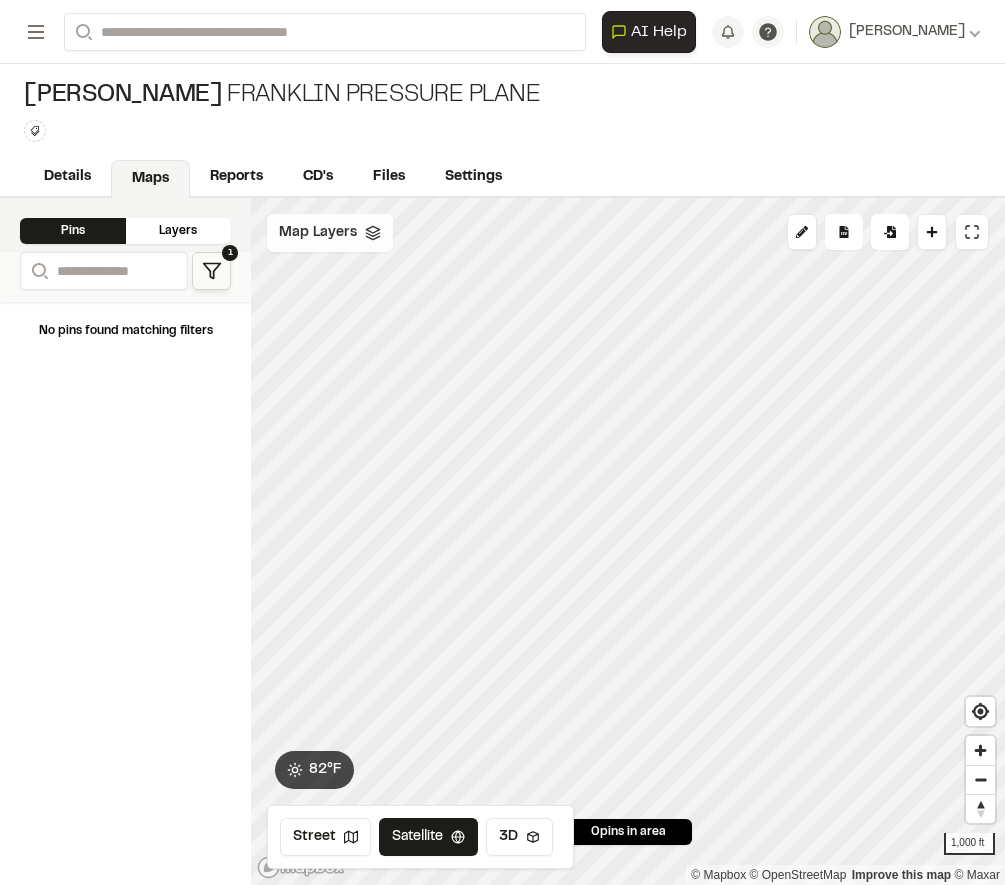 click on "Map Layers" at bounding box center (318, 233) 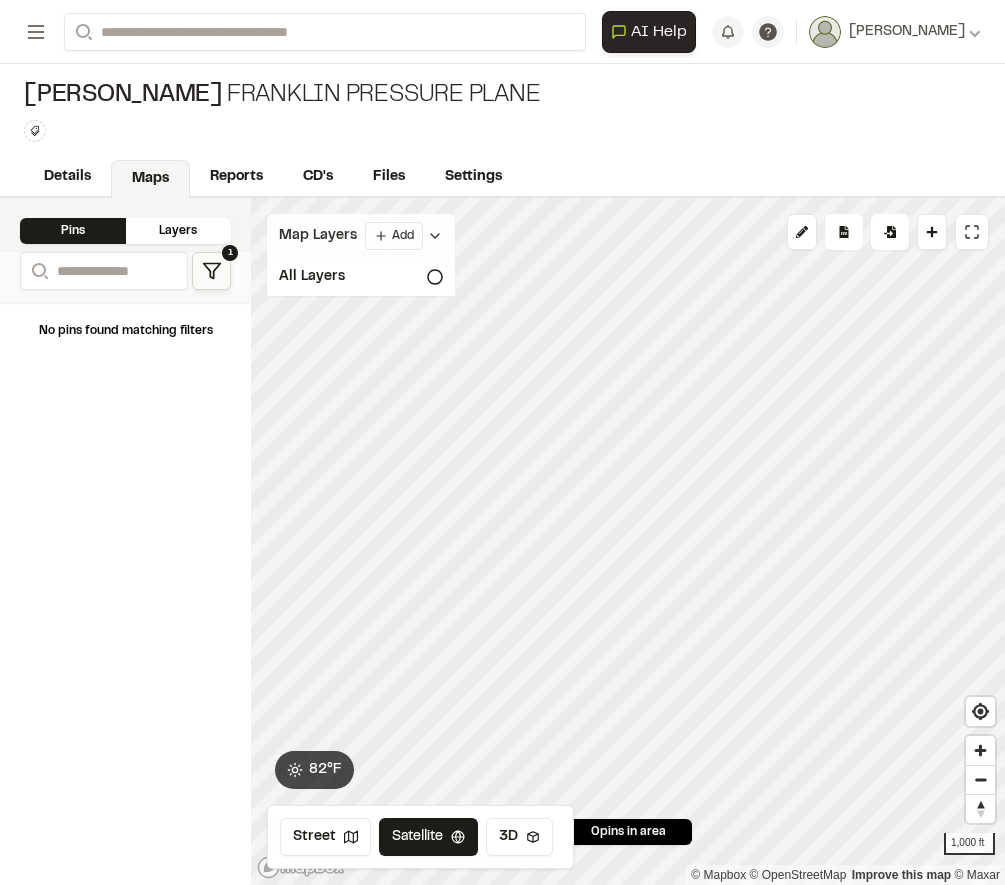 click on "Map Layers" at bounding box center [318, 236] 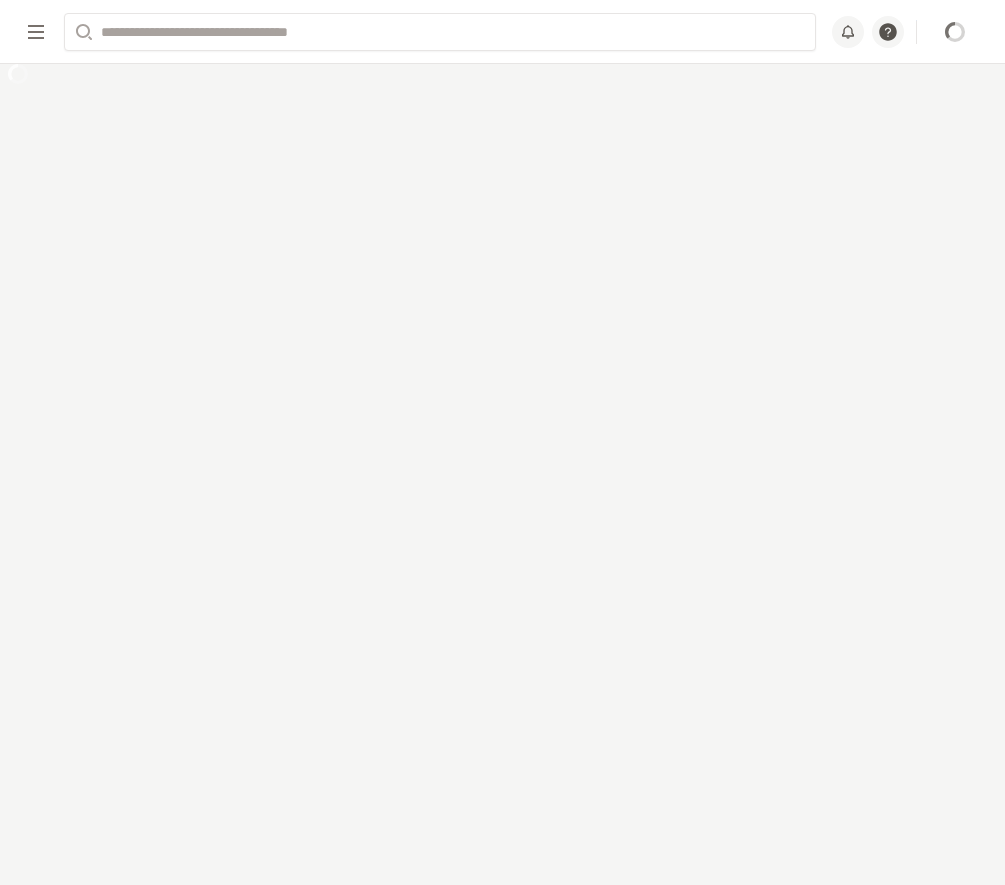 scroll, scrollTop: 0, scrollLeft: 0, axis: both 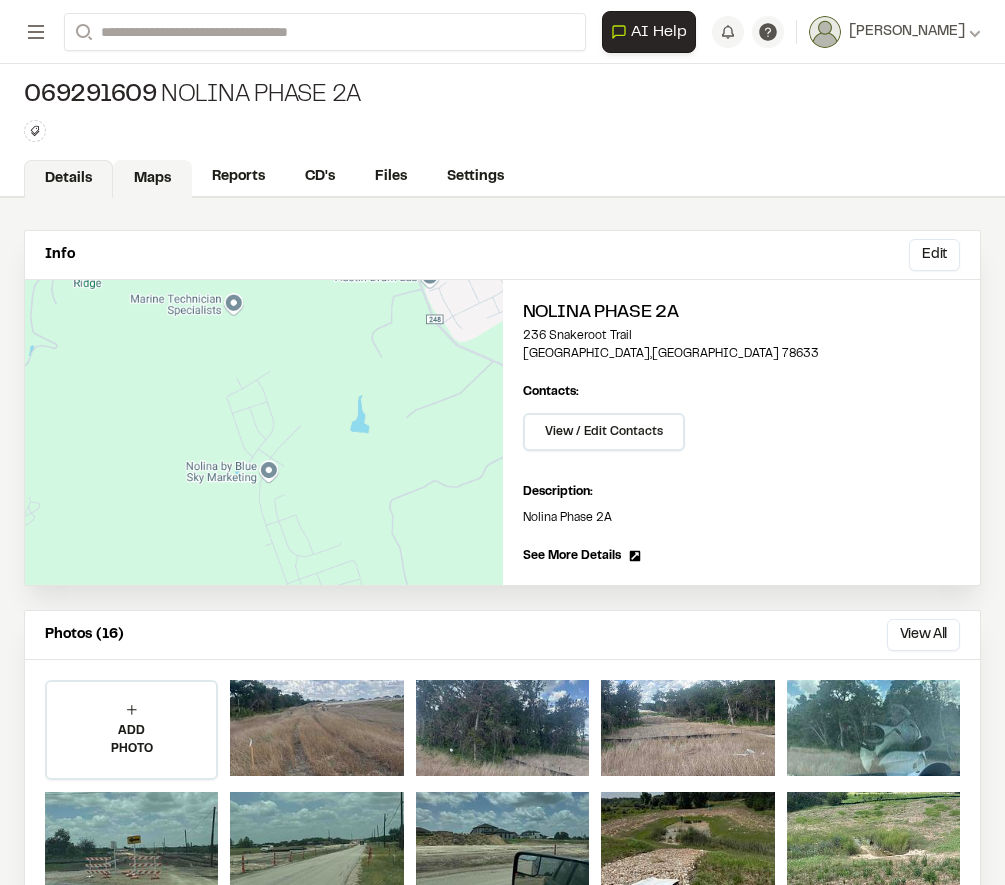 click on "Maps" at bounding box center (152, 179) 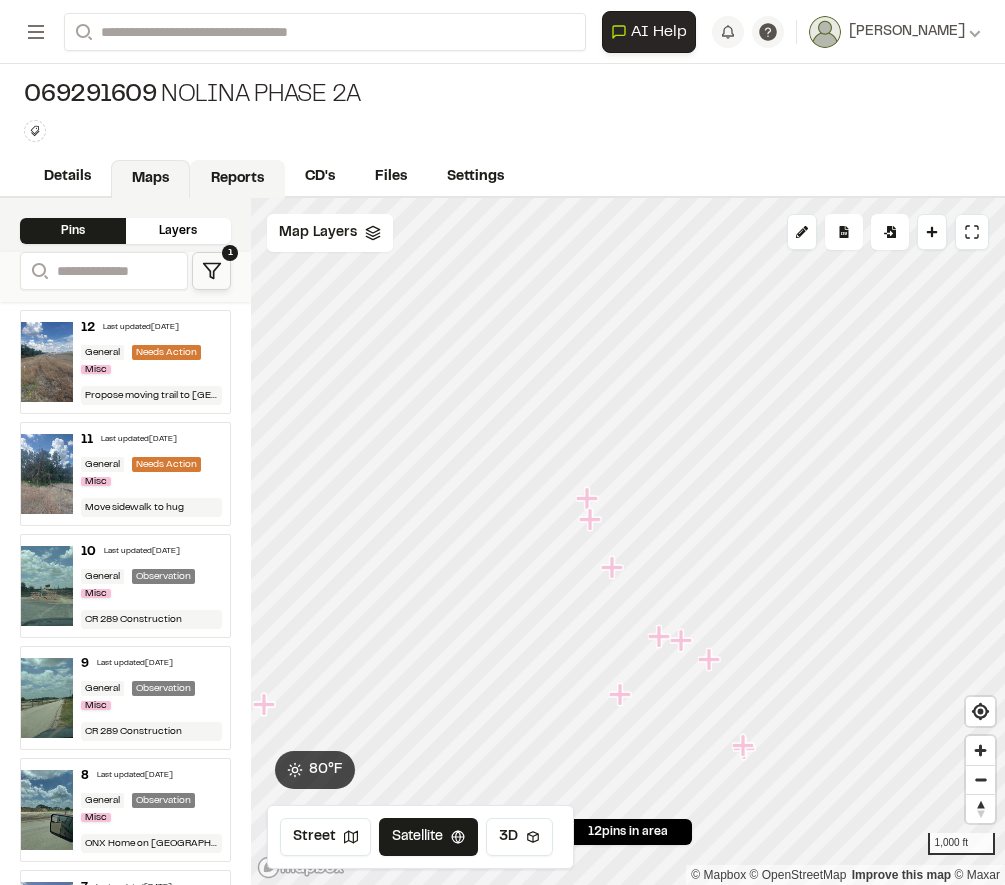 click on "Reports" at bounding box center (237, 179) 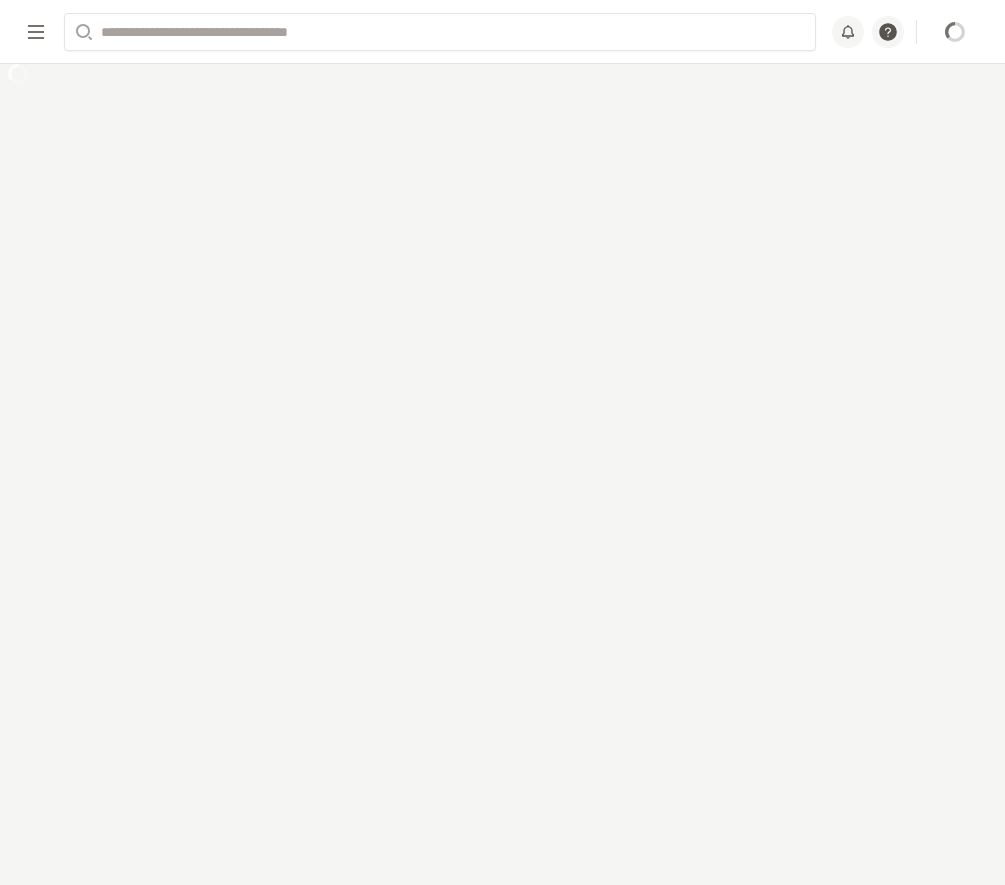 scroll, scrollTop: 0, scrollLeft: 0, axis: both 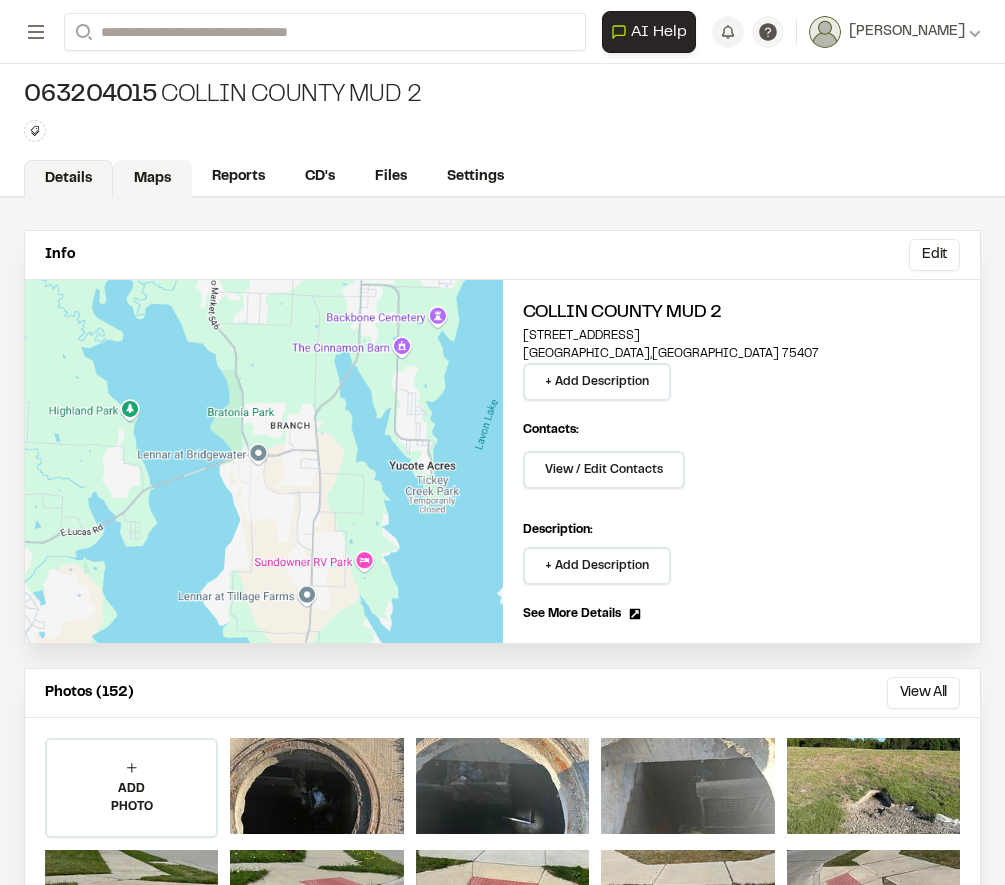 click on "Maps" at bounding box center [152, 179] 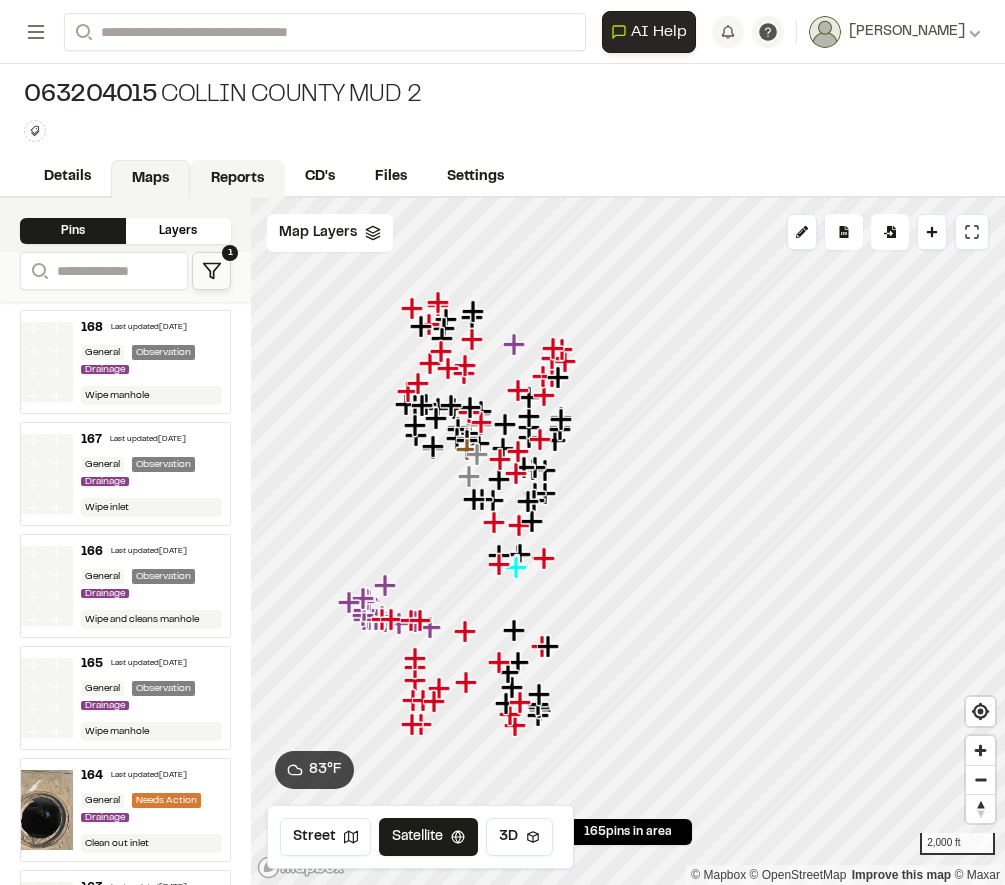 click on "Reports" at bounding box center (237, 179) 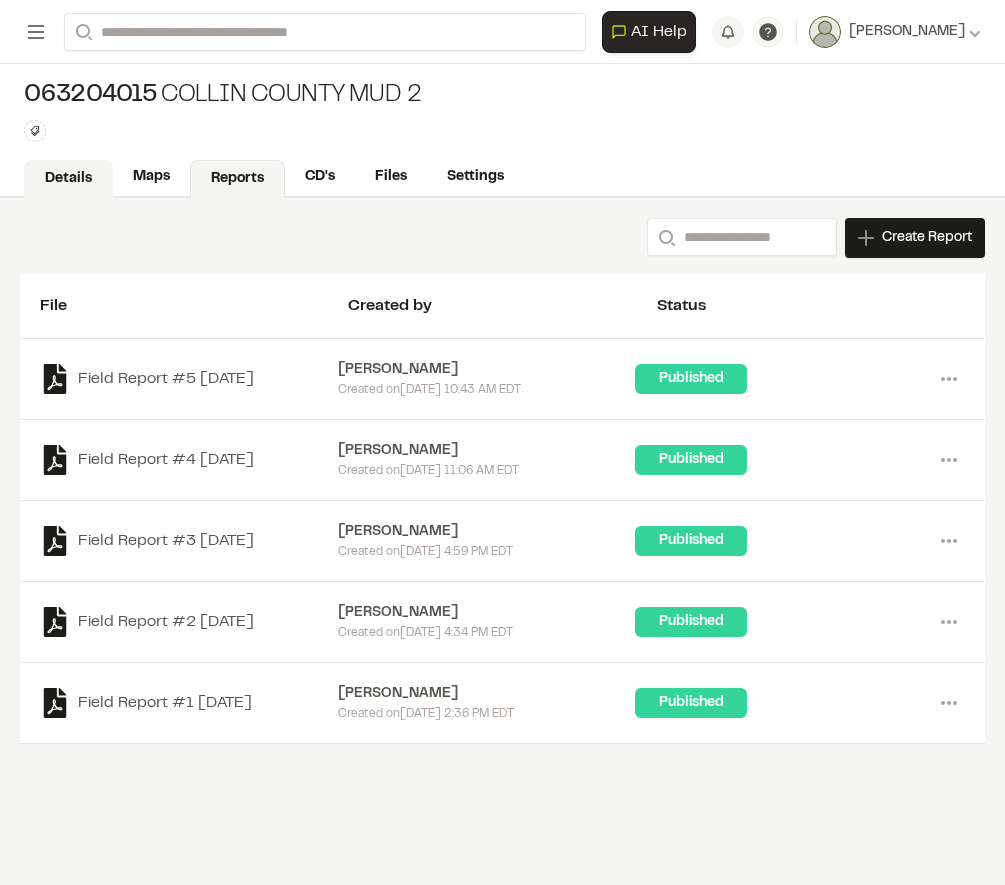 click on "Details" at bounding box center (68, 179) 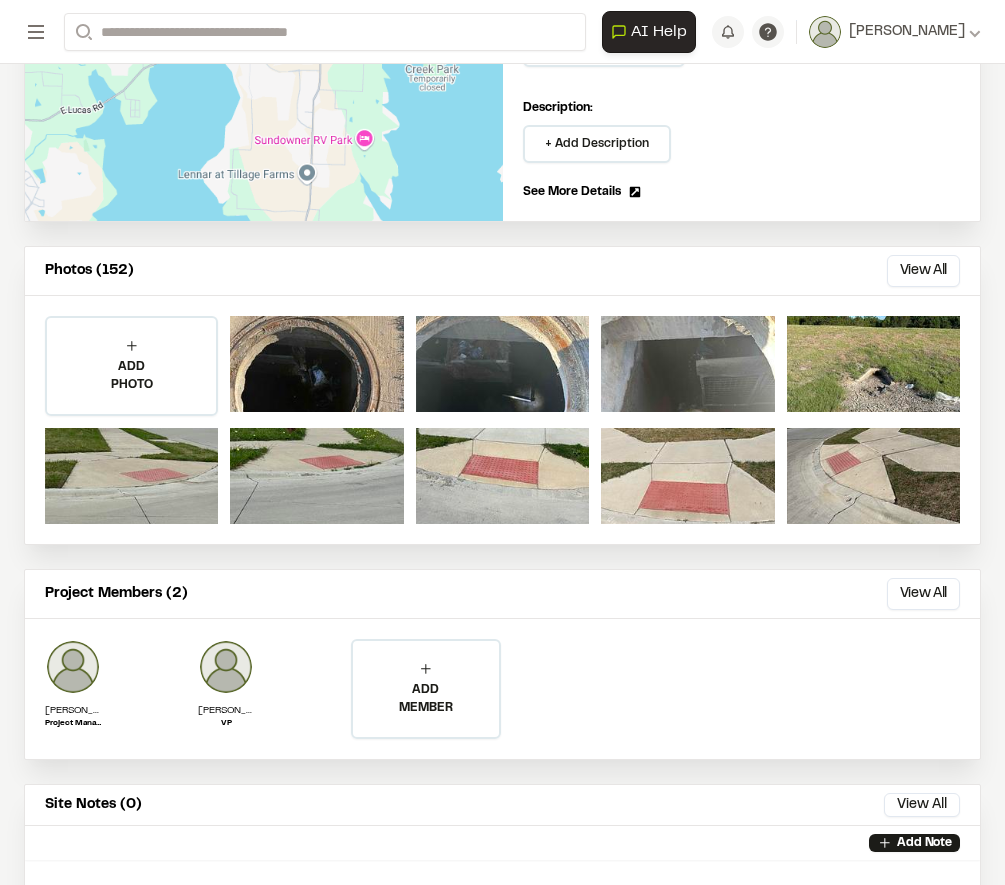 scroll, scrollTop: 84, scrollLeft: 0, axis: vertical 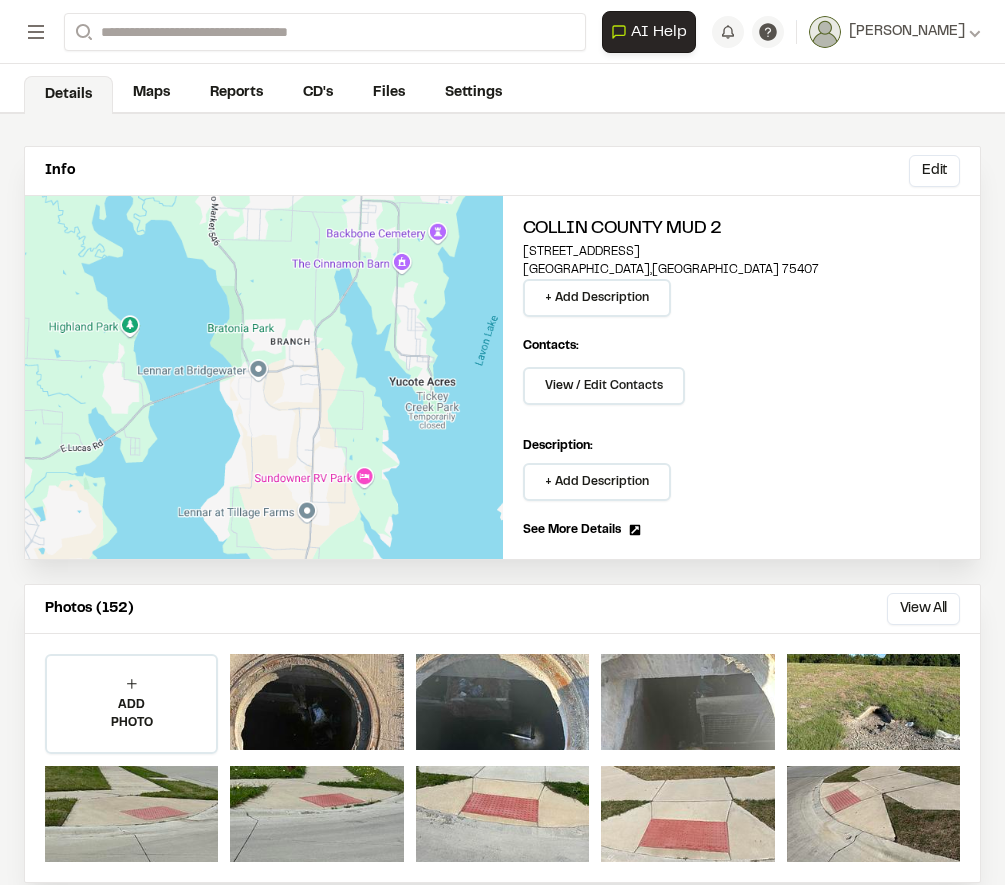 click on "Details" at bounding box center (68, 95) 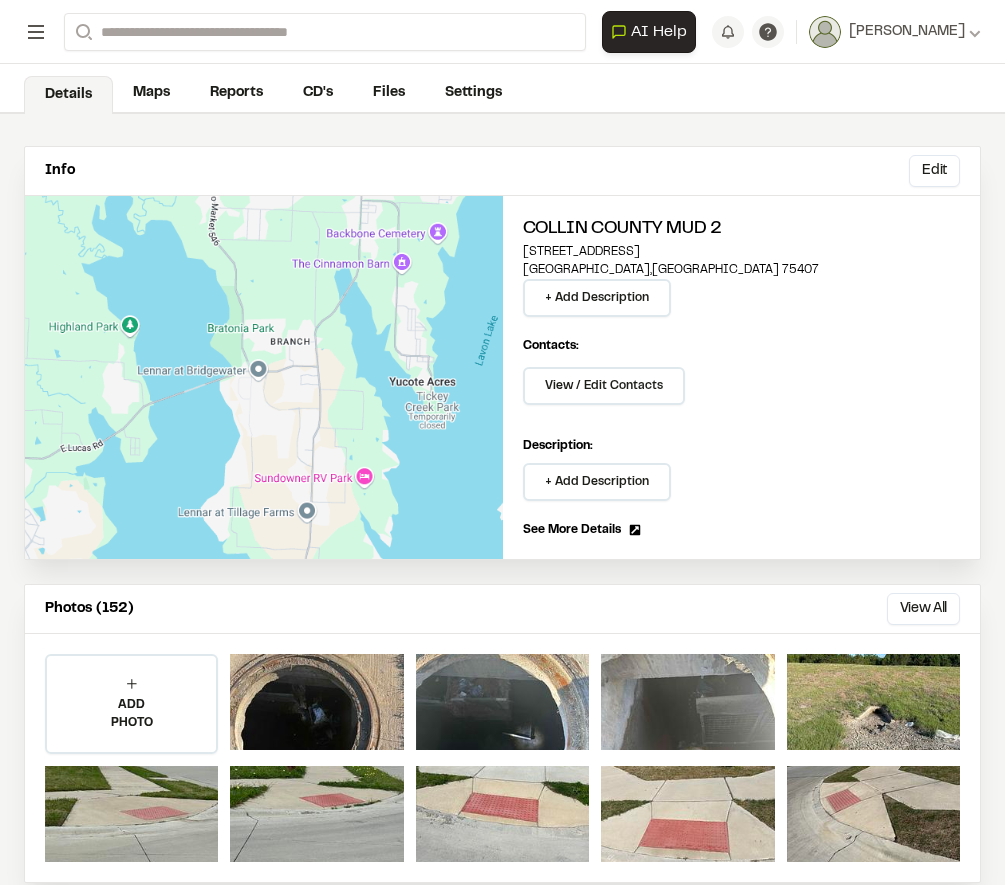 click on "Open sidebar" at bounding box center [36, 32] 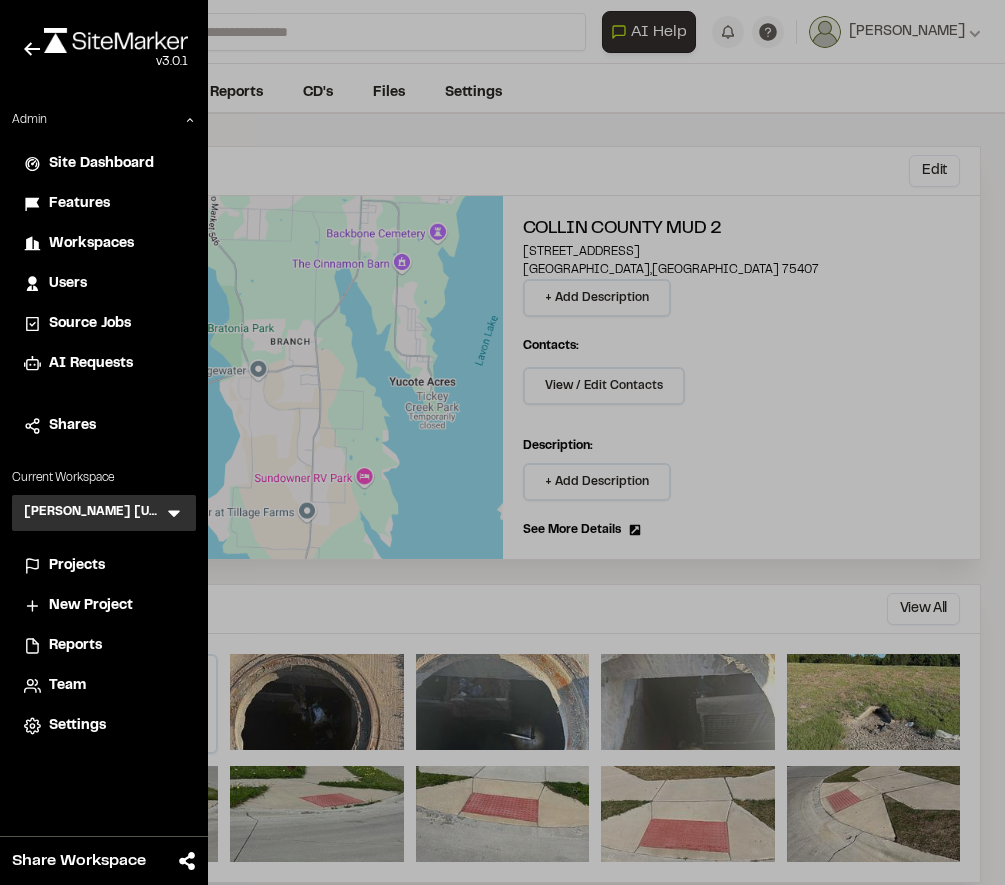 click 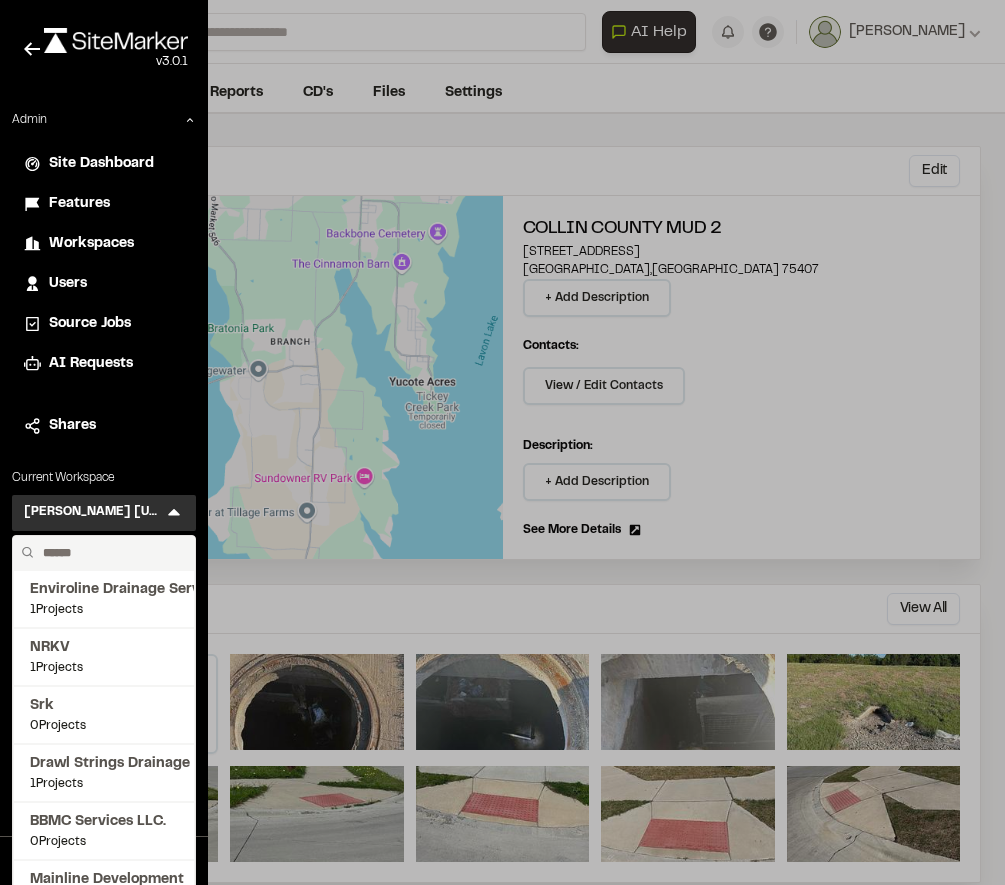 click at bounding box center [111, 553] 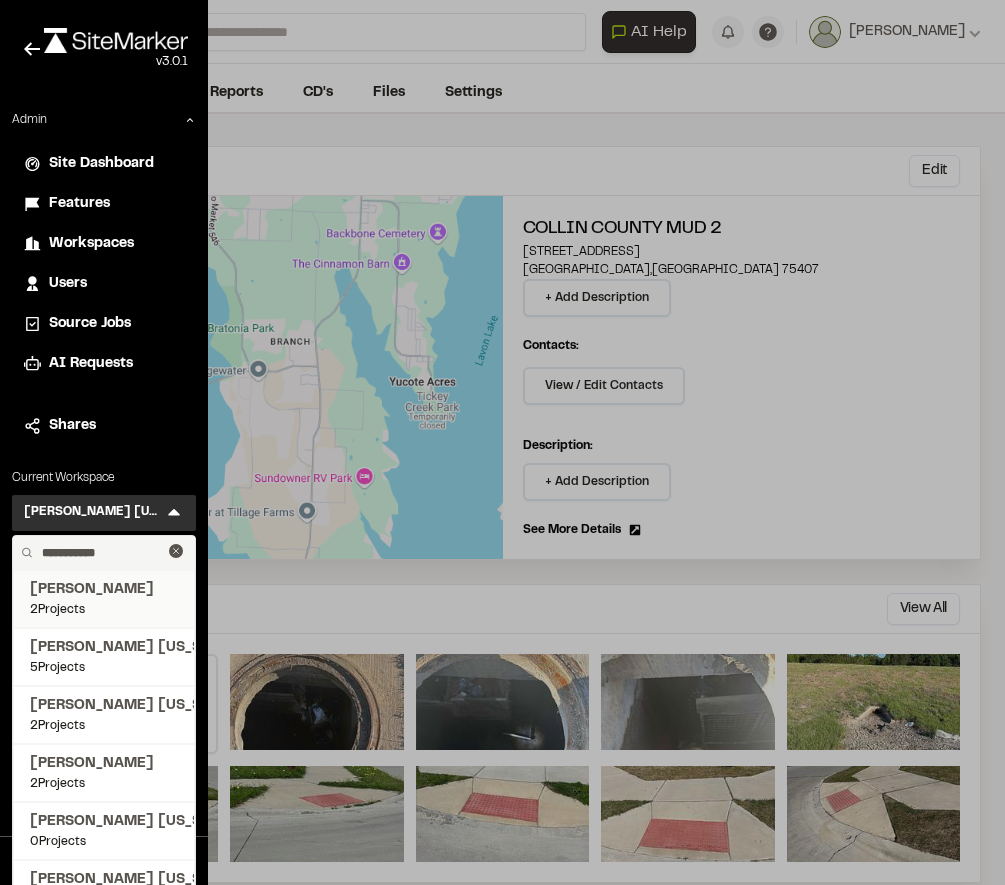 scroll, scrollTop: 34, scrollLeft: 0, axis: vertical 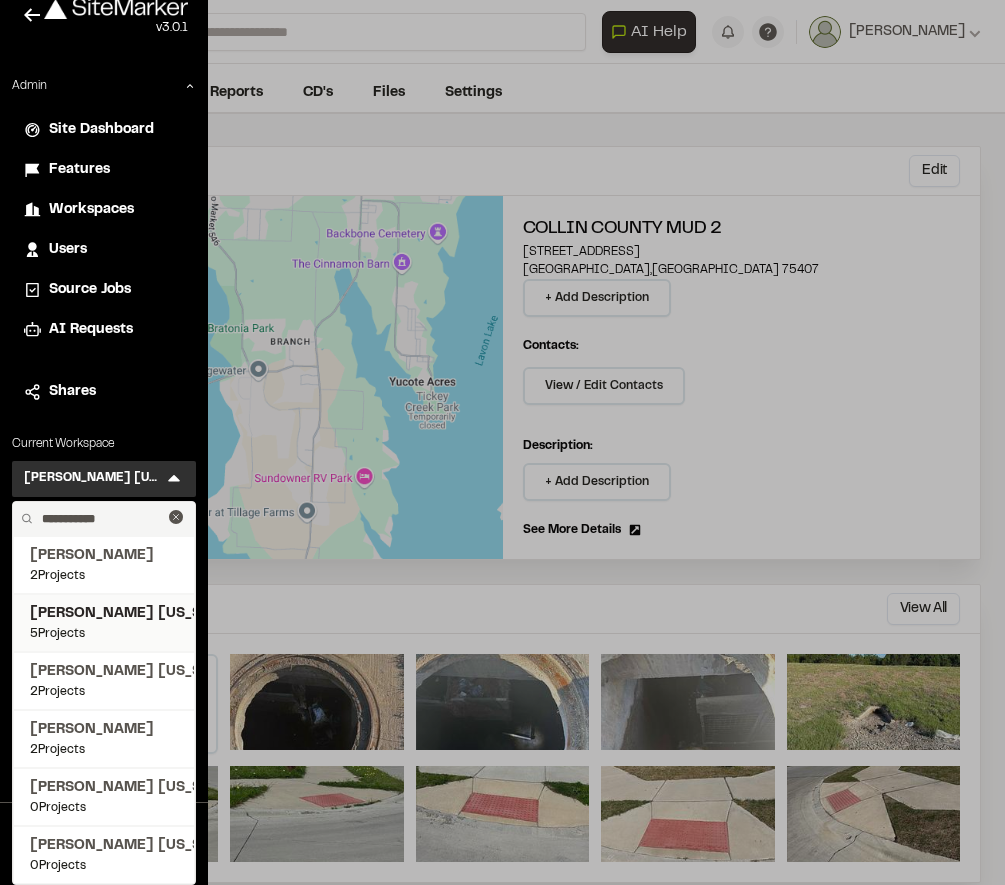 type on "**********" 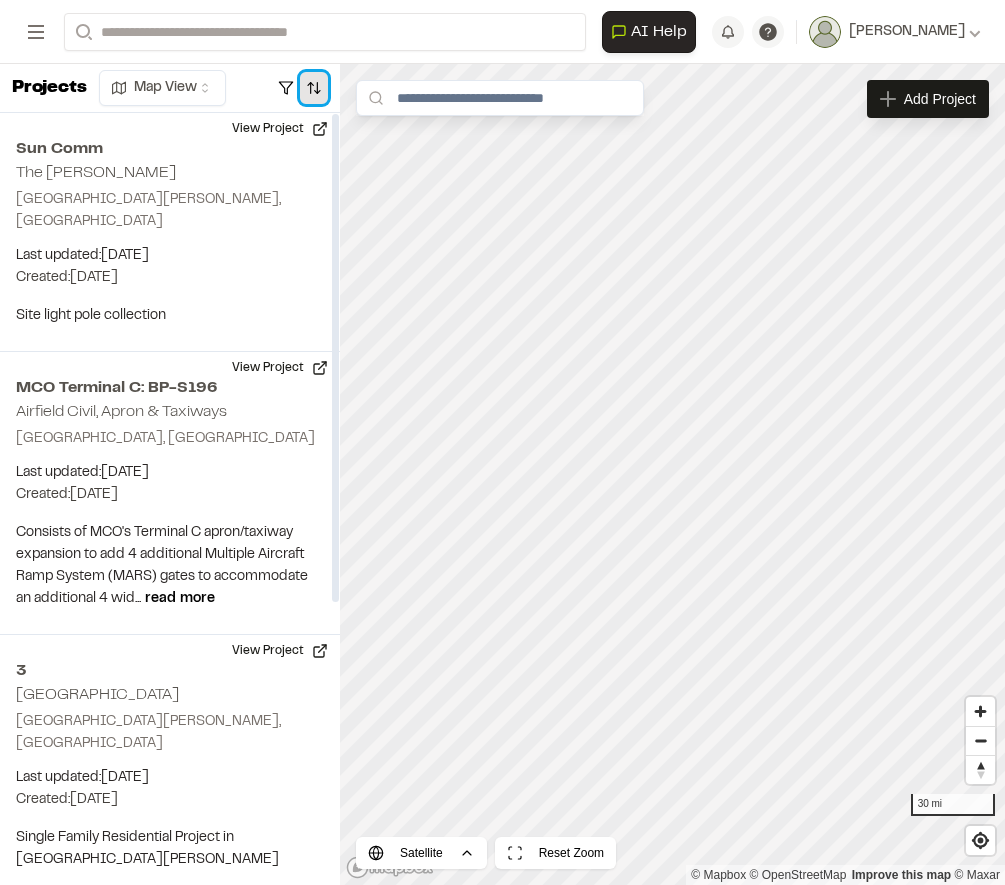 click at bounding box center [314, 88] 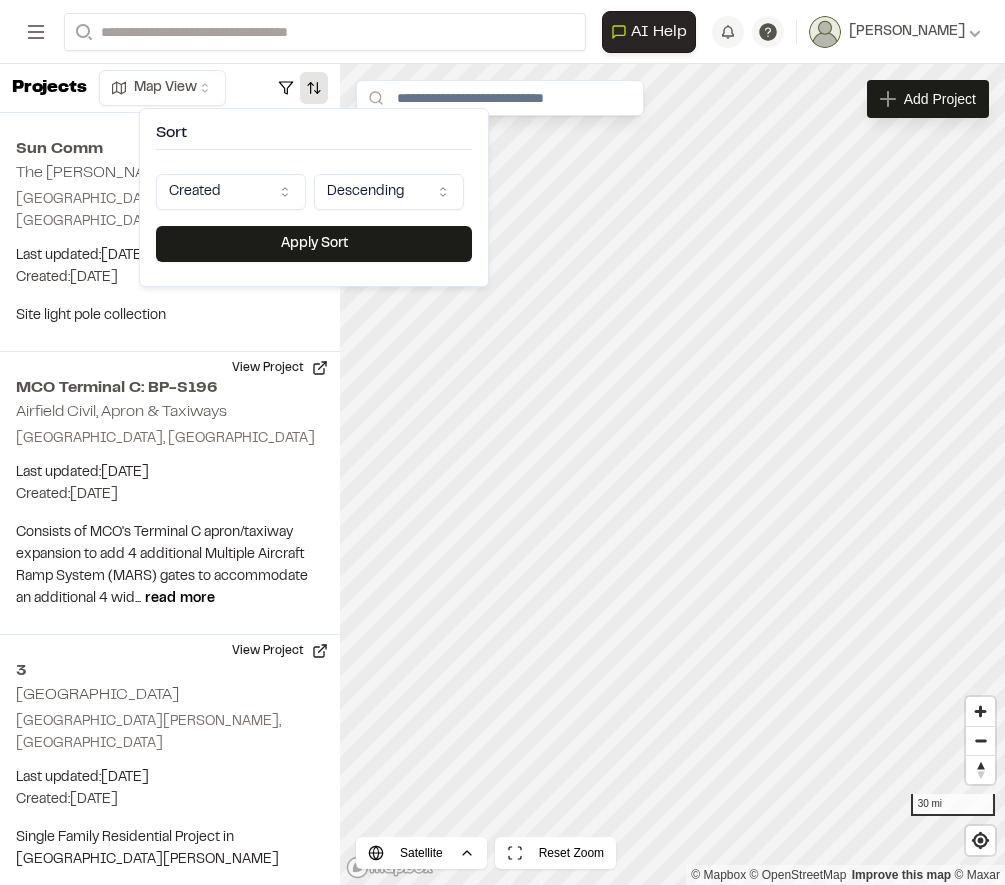 click on "**********" at bounding box center [502, 442] 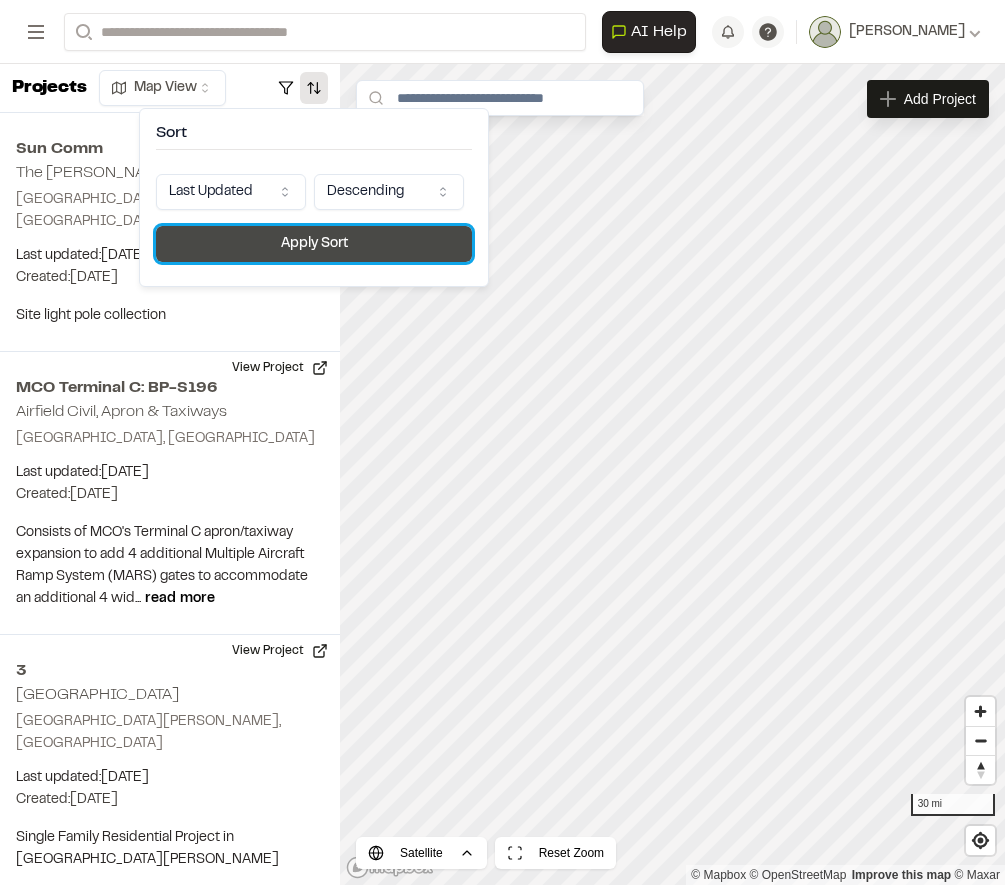 click on "Apply Sort" at bounding box center (314, 244) 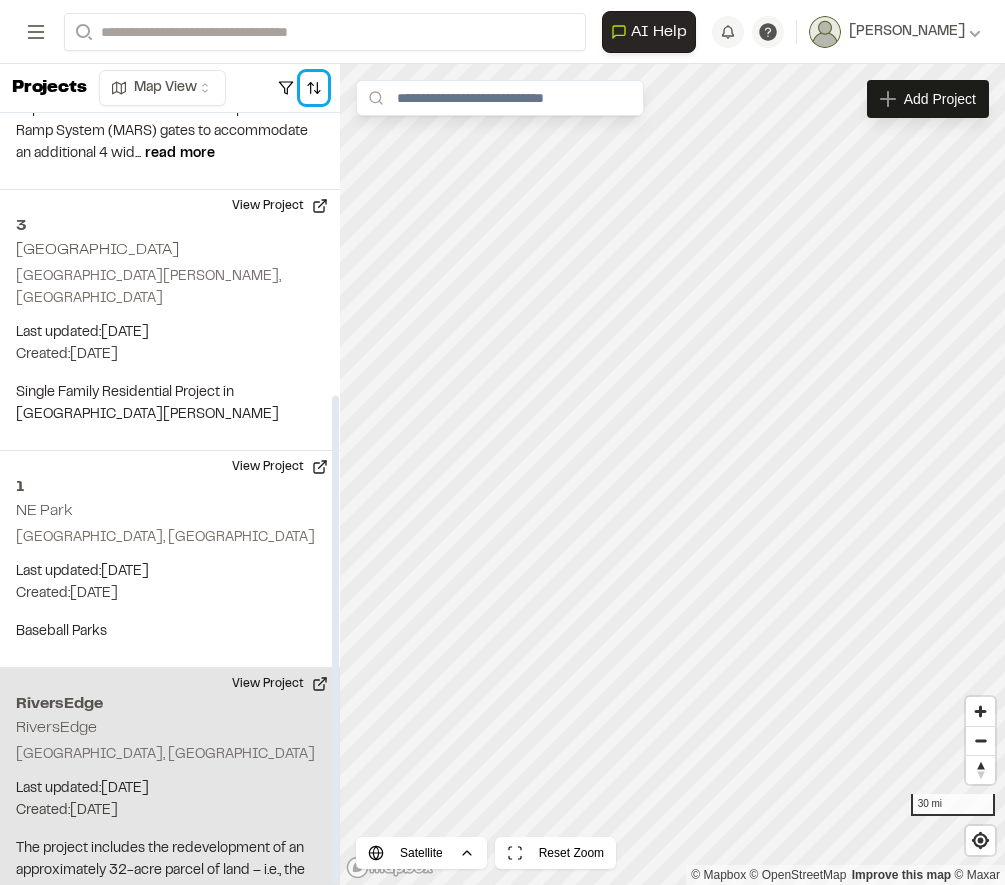scroll, scrollTop: 0, scrollLeft: 0, axis: both 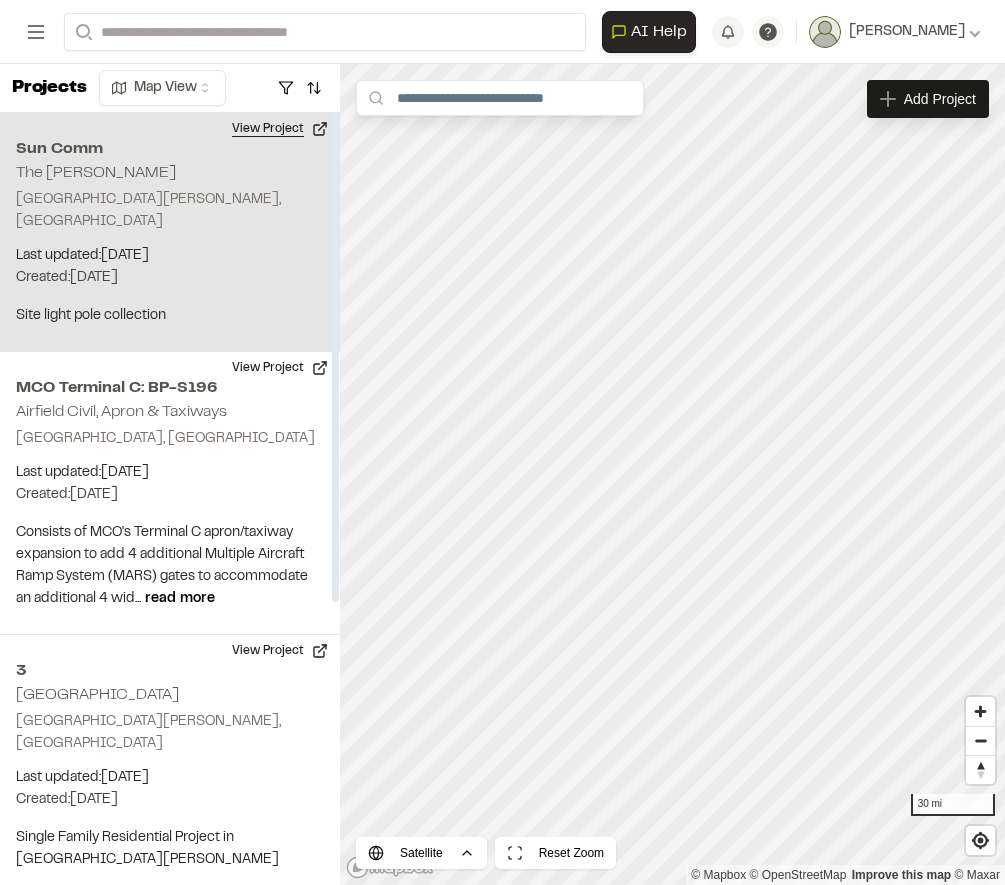 click on "View Project" at bounding box center [280, 129] 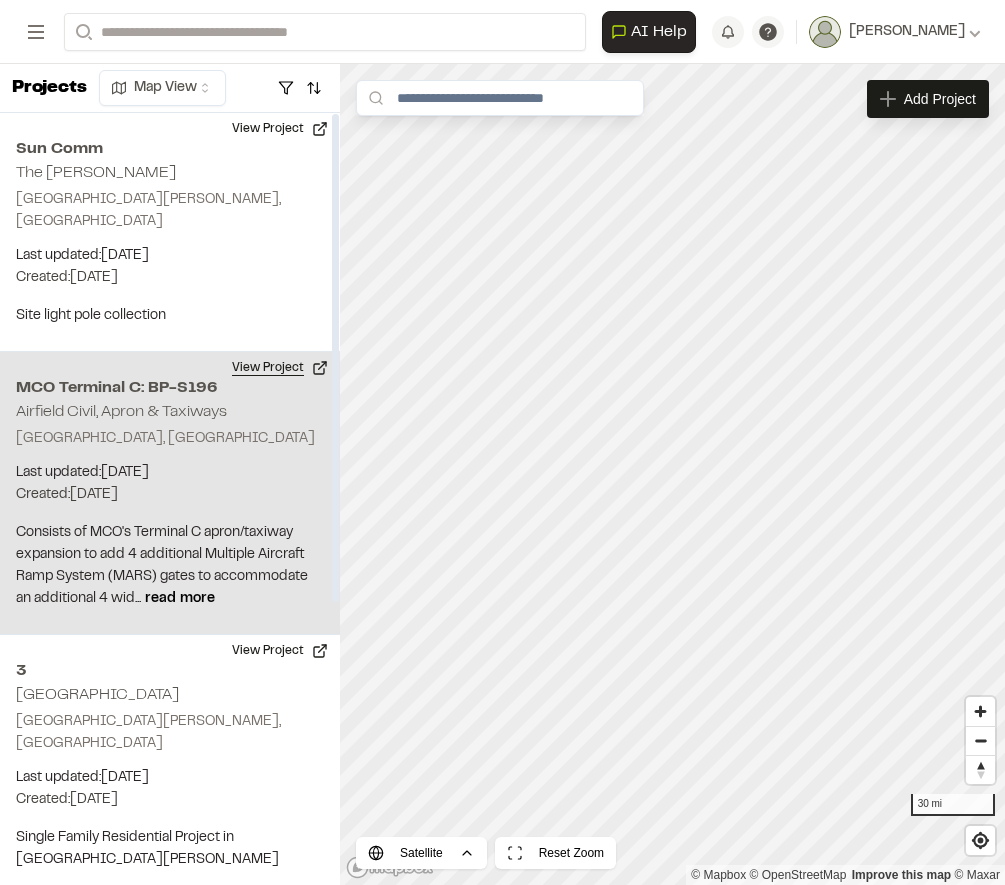 click on "View Project" at bounding box center (280, 368) 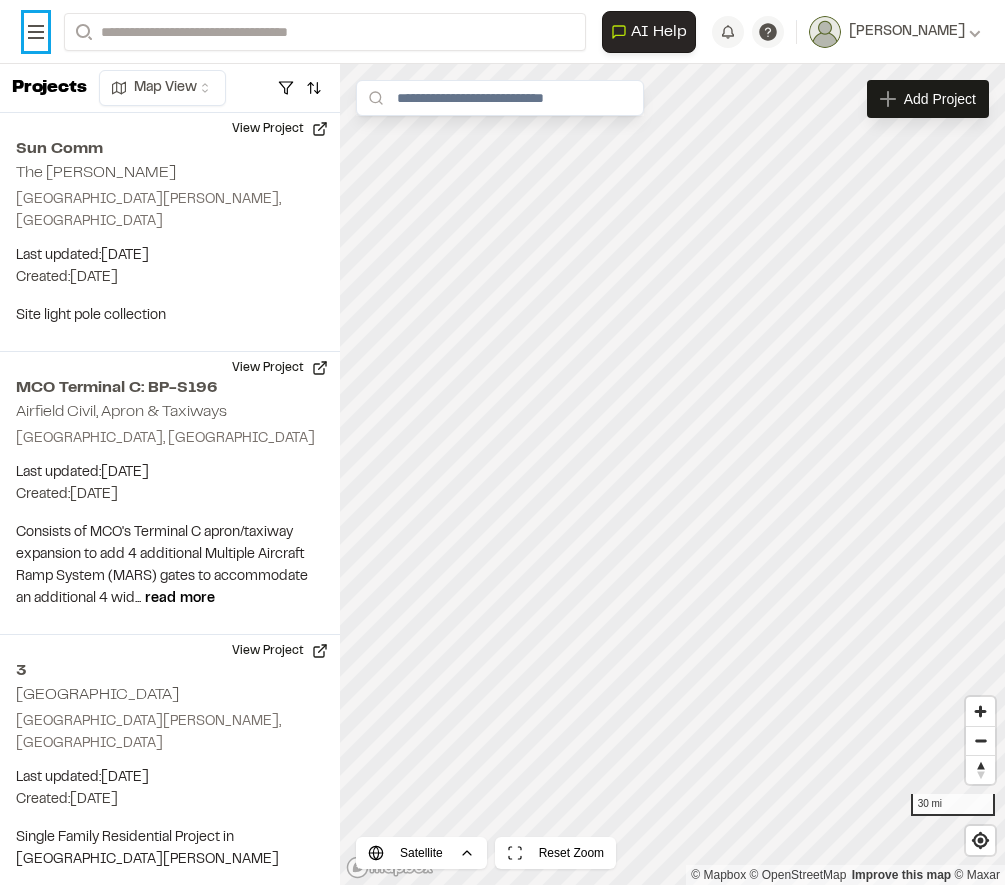 click 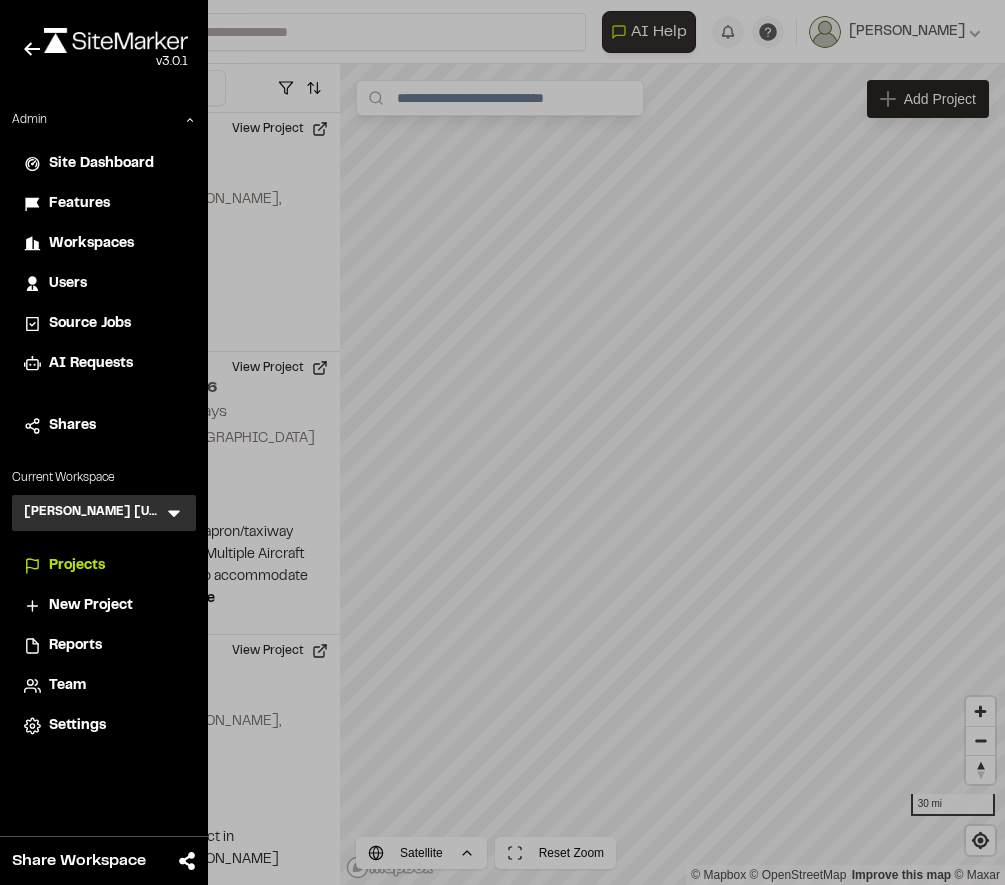 click 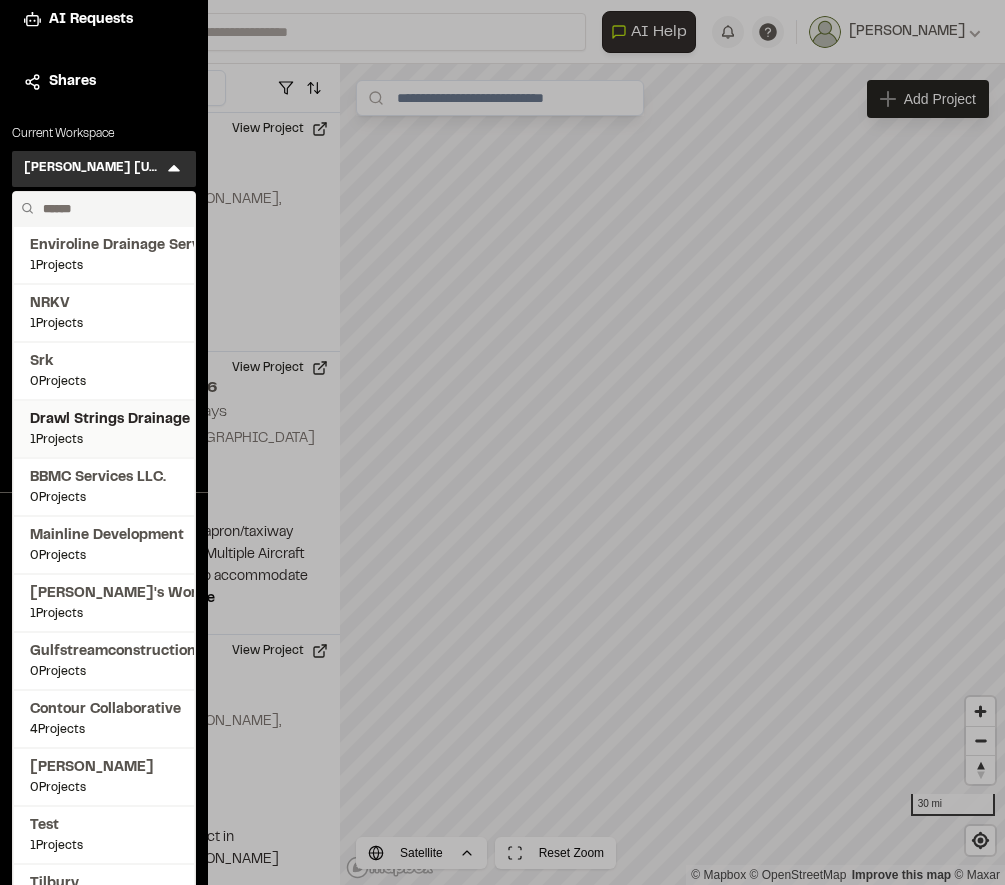 scroll, scrollTop: 358, scrollLeft: 0, axis: vertical 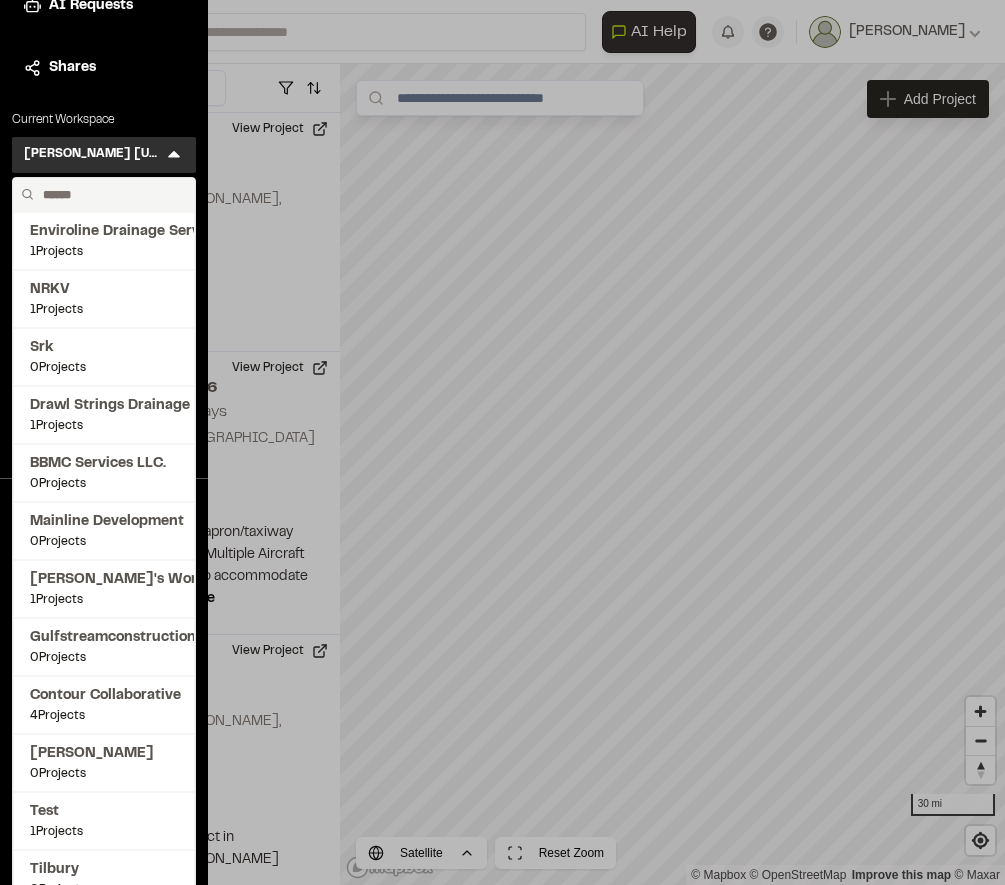 click at bounding box center [111, 195] 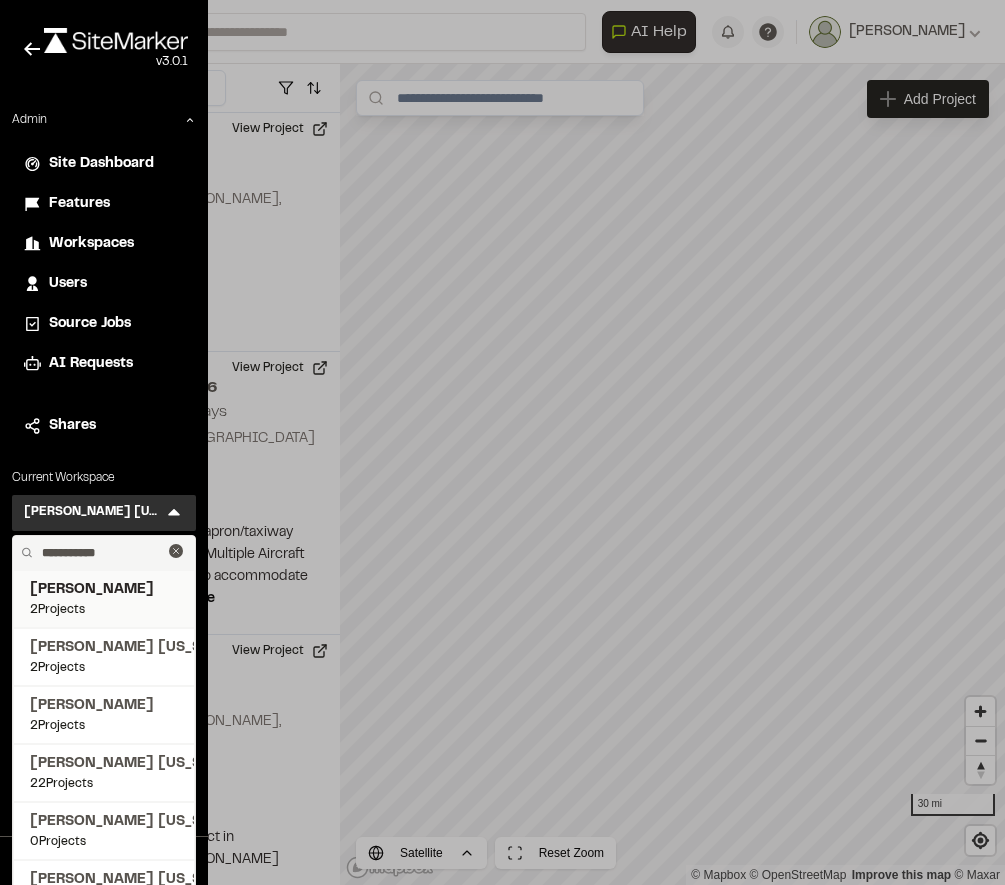 scroll, scrollTop: 34, scrollLeft: 0, axis: vertical 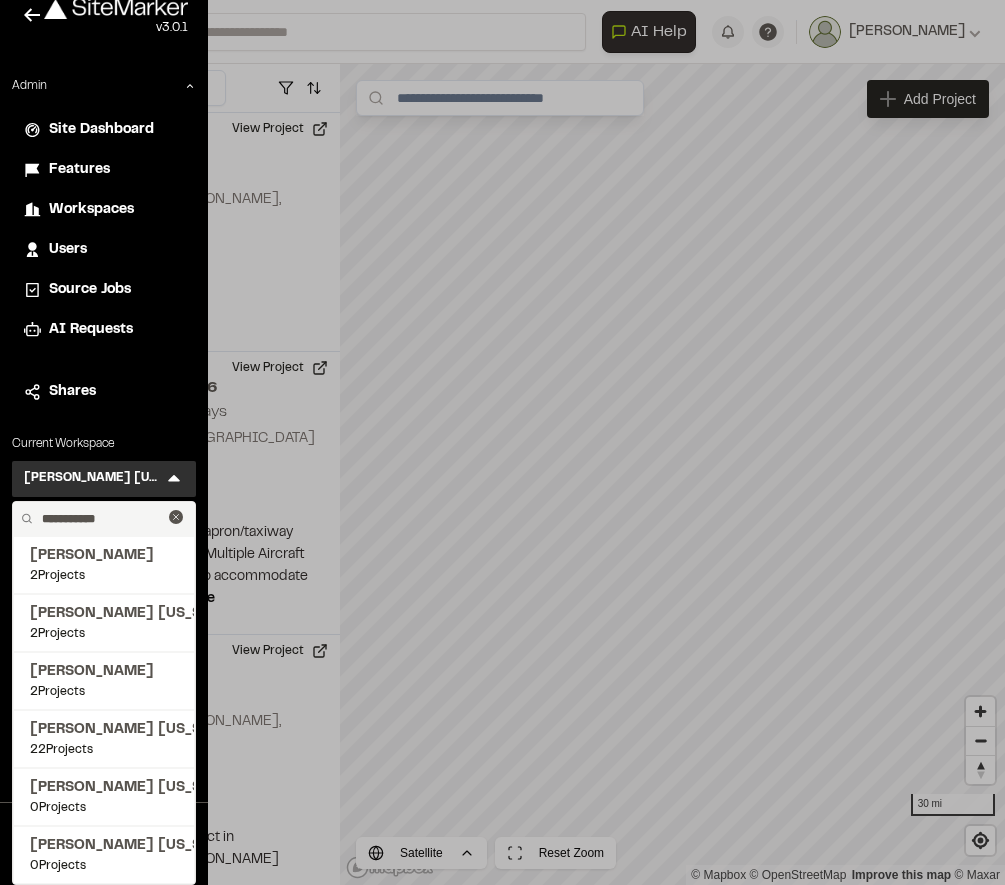 type on "**********" 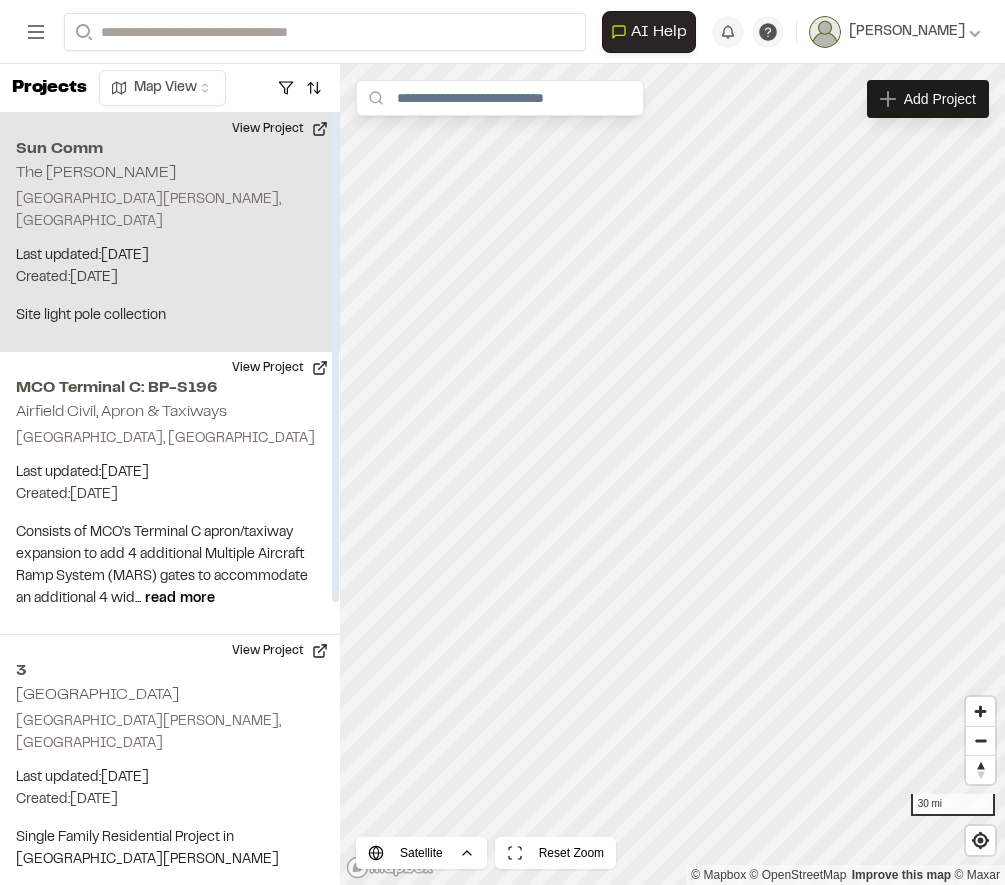 scroll, scrollTop: 0, scrollLeft: 0, axis: both 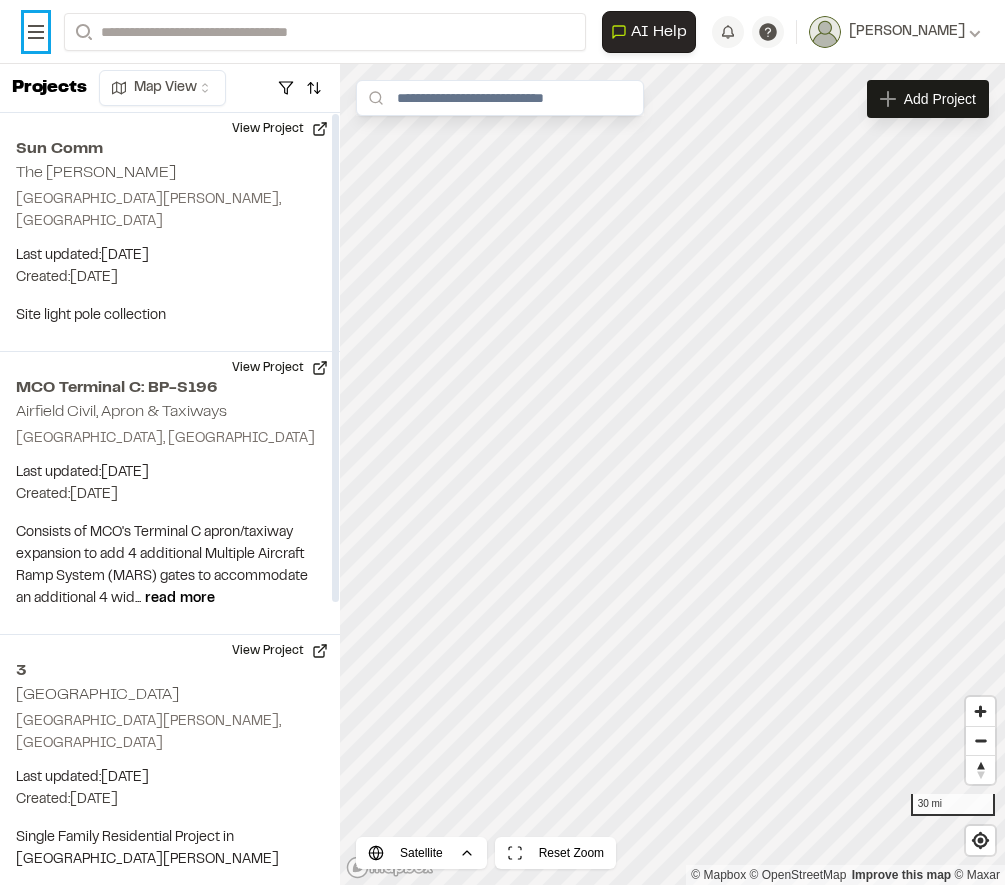 click on "Open sidebar" at bounding box center (36, 32) 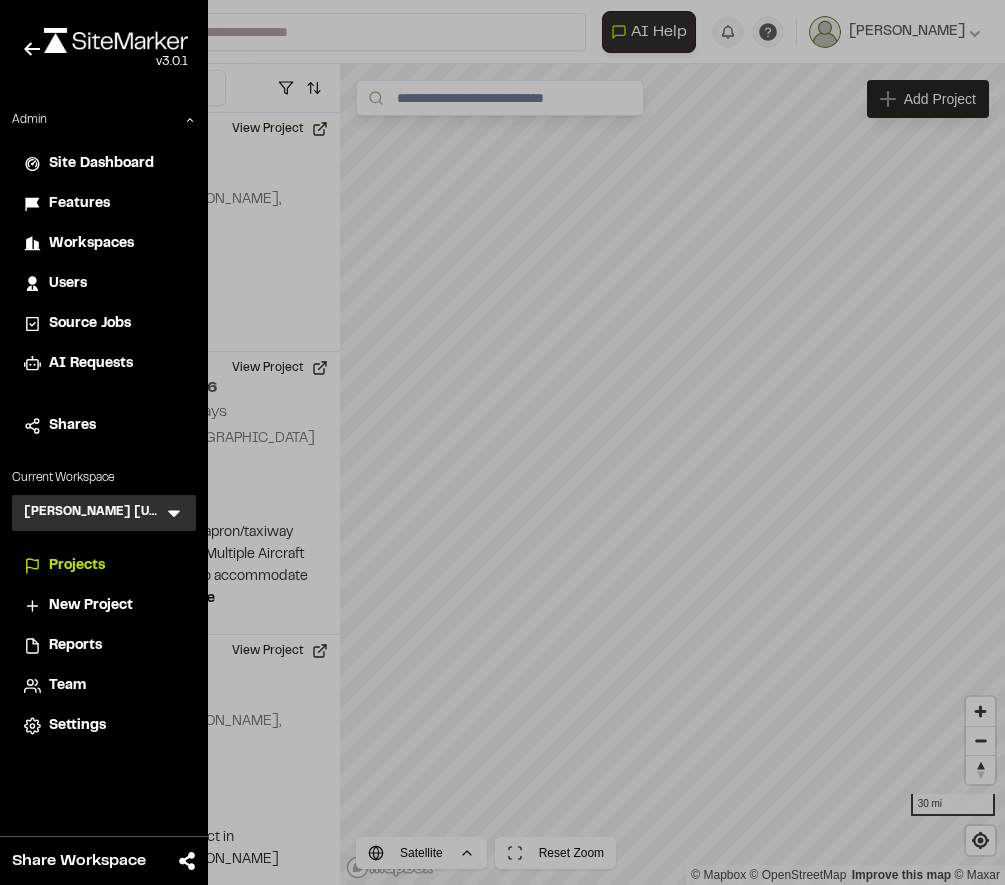 click at bounding box center [502, 442] 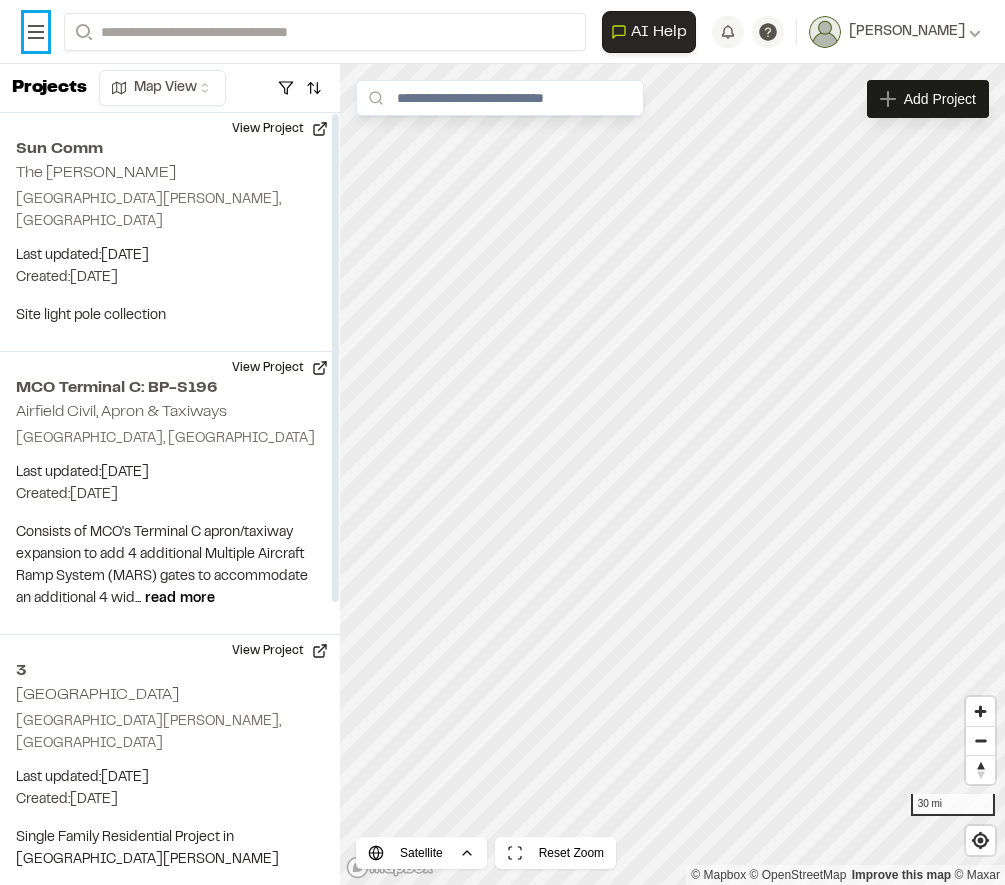 click 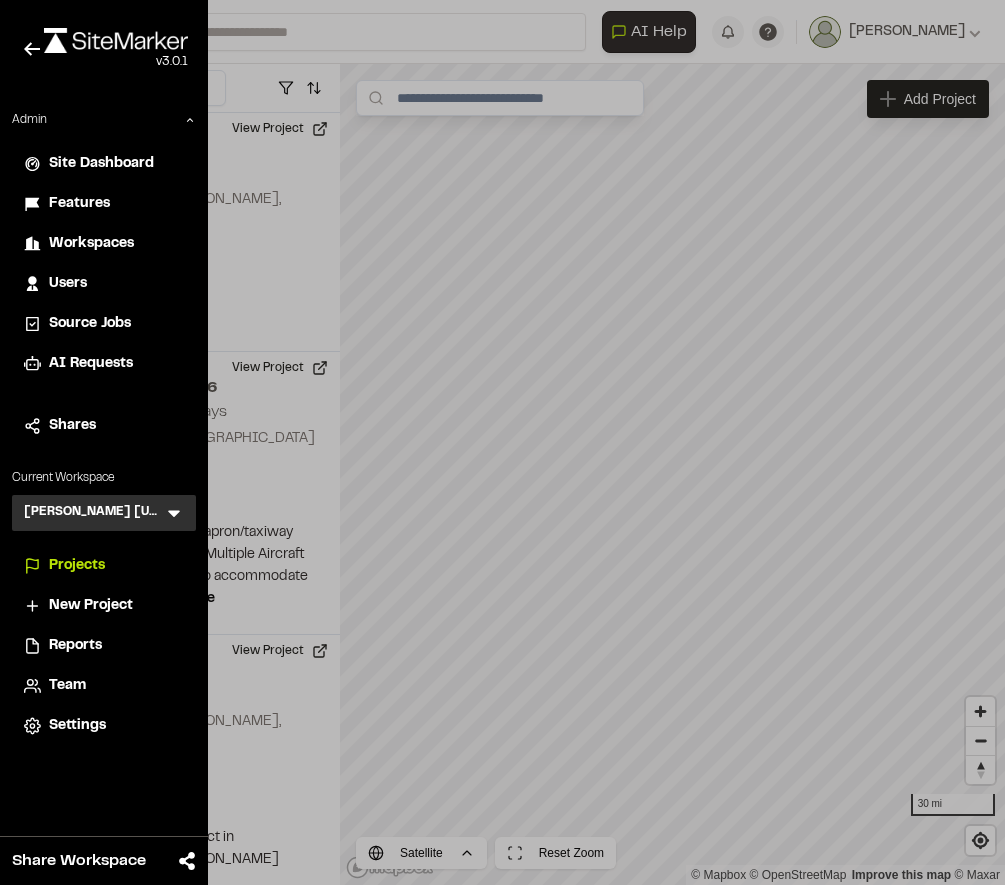 click on "Team" at bounding box center (67, 686) 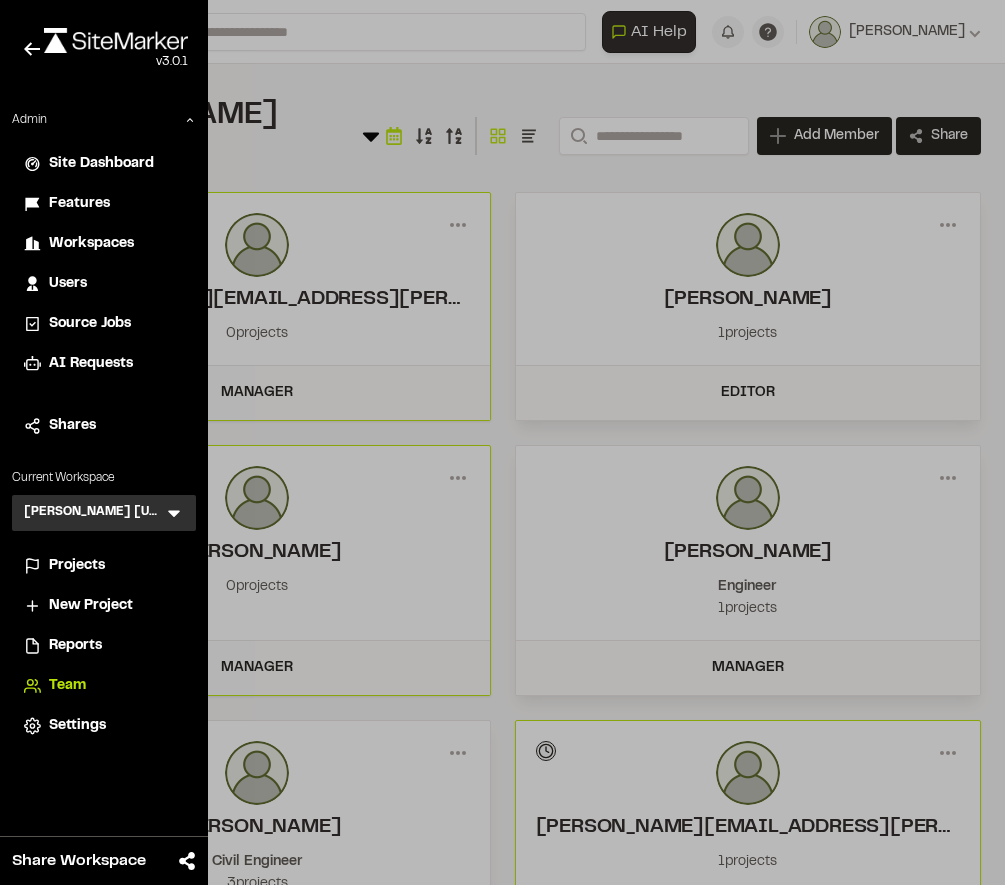 click at bounding box center (502, 442) 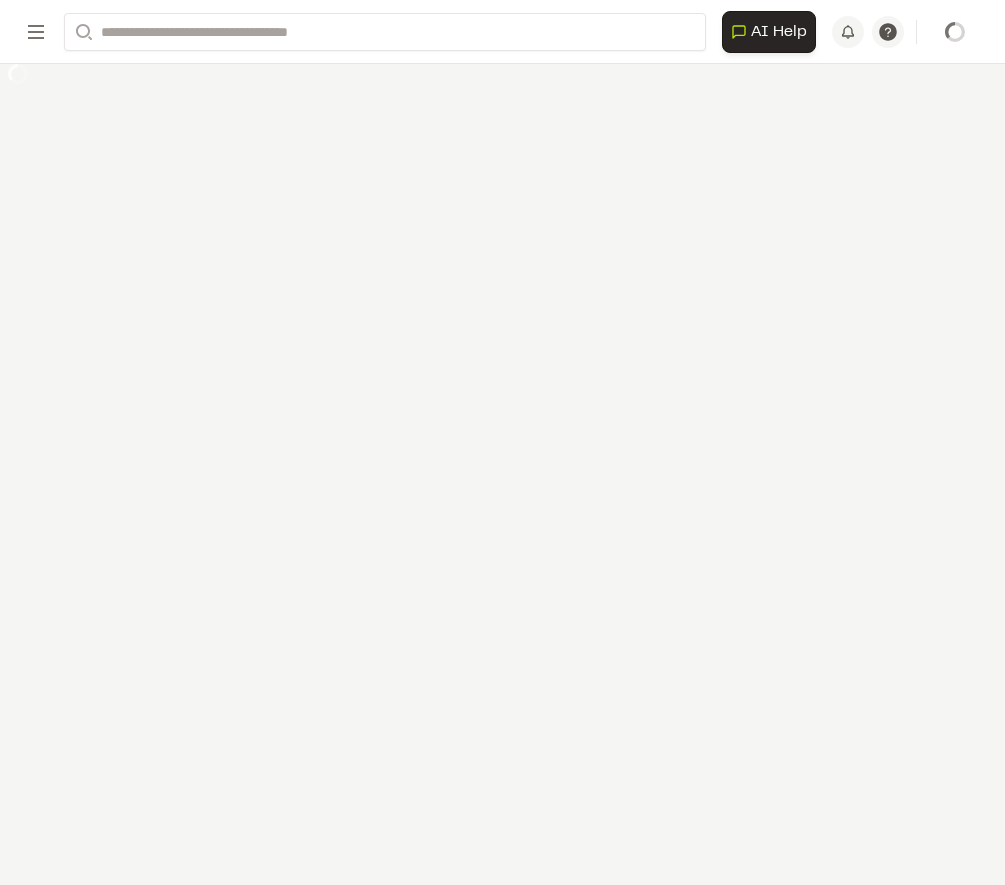 scroll, scrollTop: 0, scrollLeft: 0, axis: both 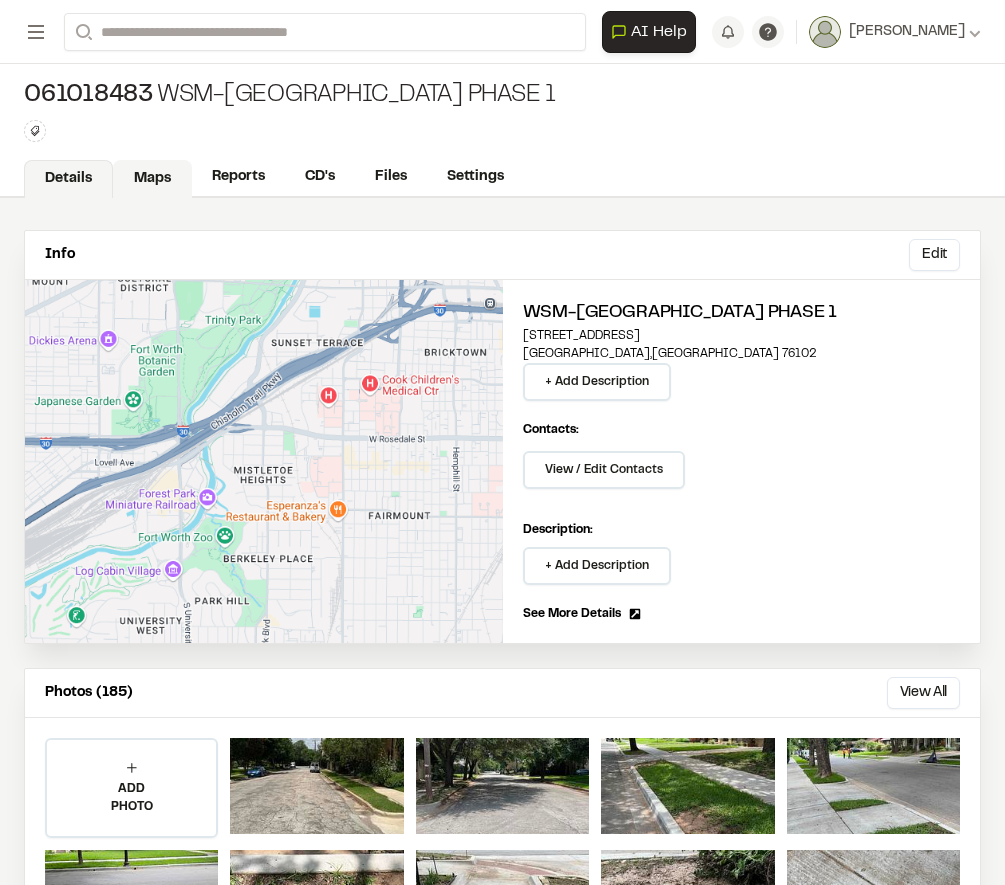 click on "Maps" at bounding box center [152, 179] 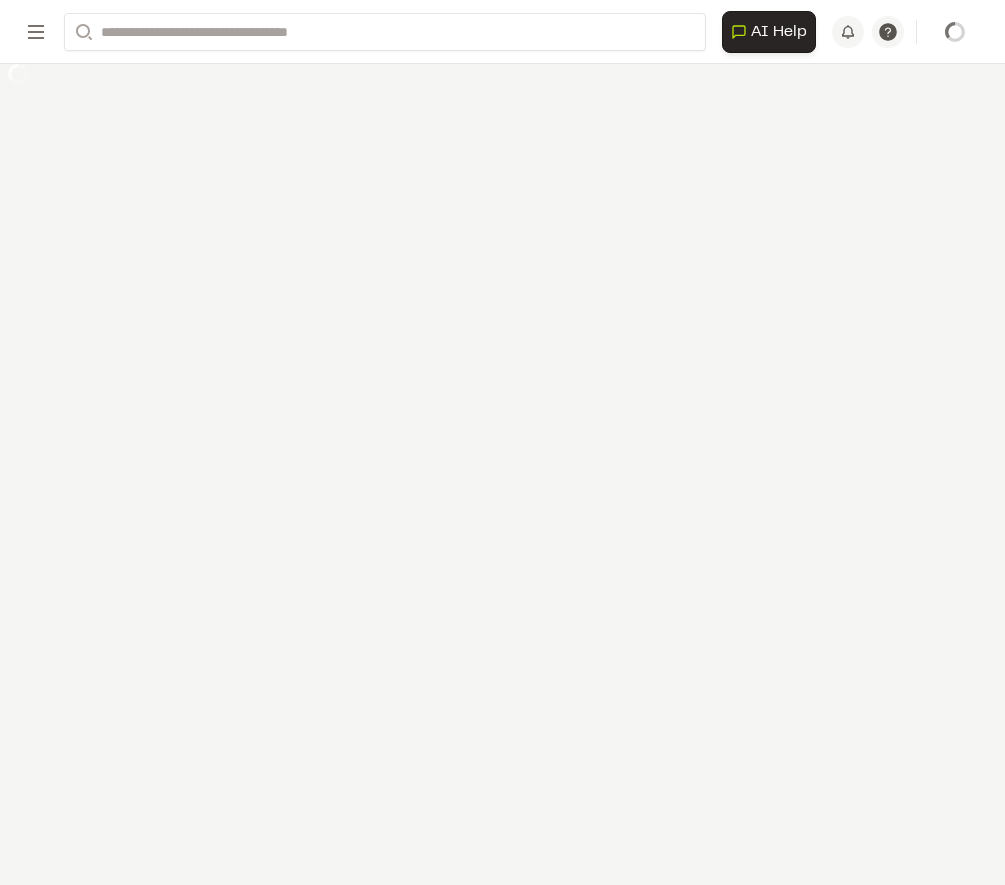 scroll, scrollTop: 0, scrollLeft: 0, axis: both 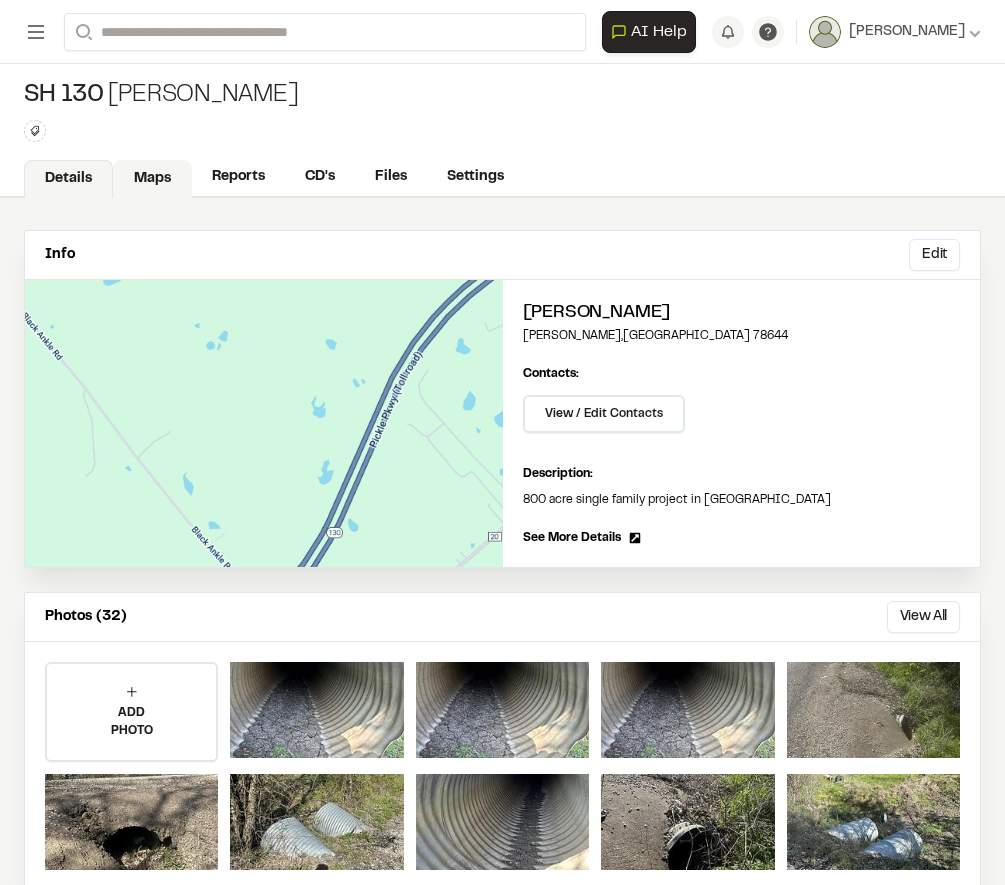 click on "Maps" at bounding box center [152, 179] 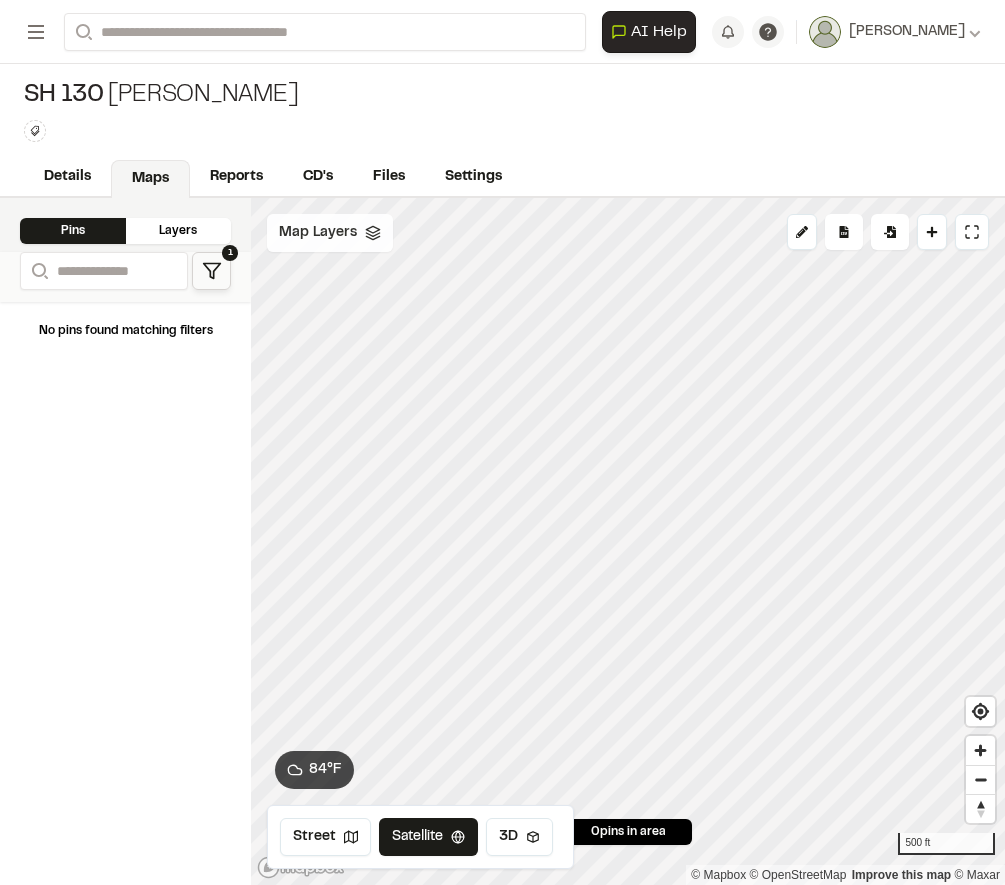 click on "Map Layers" at bounding box center [318, 233] 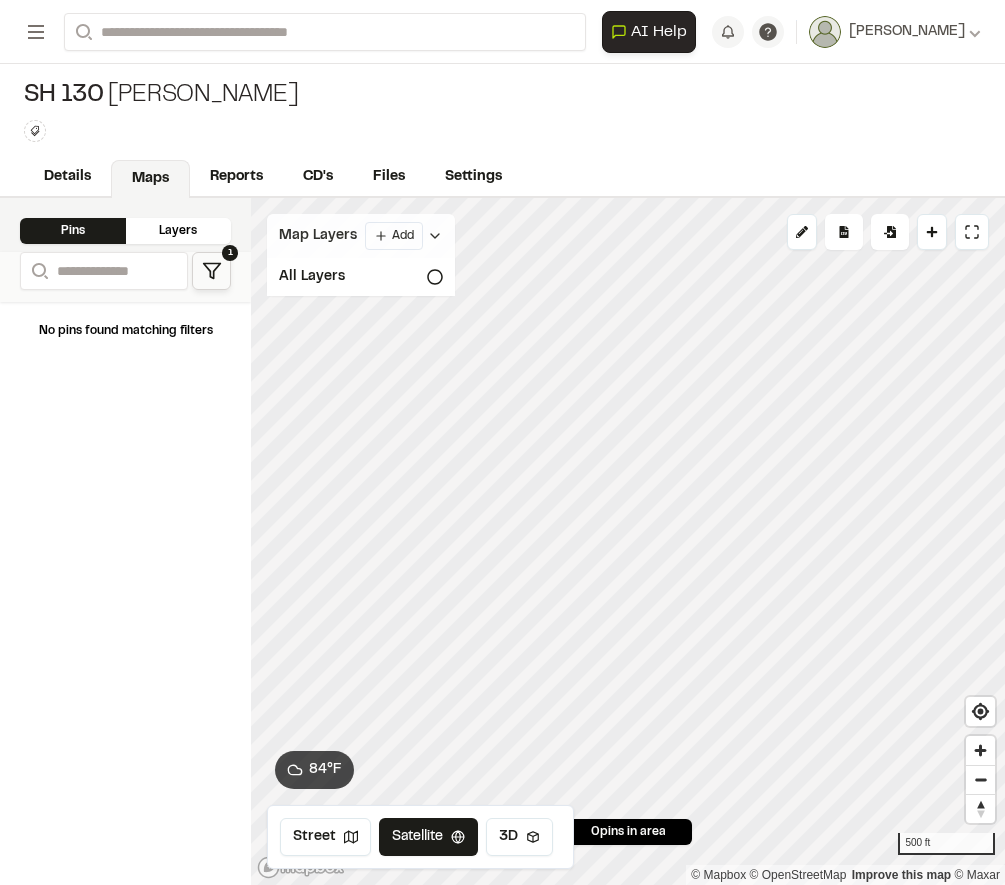 click on "Map Layers Add" at bounding box center (361, 236) 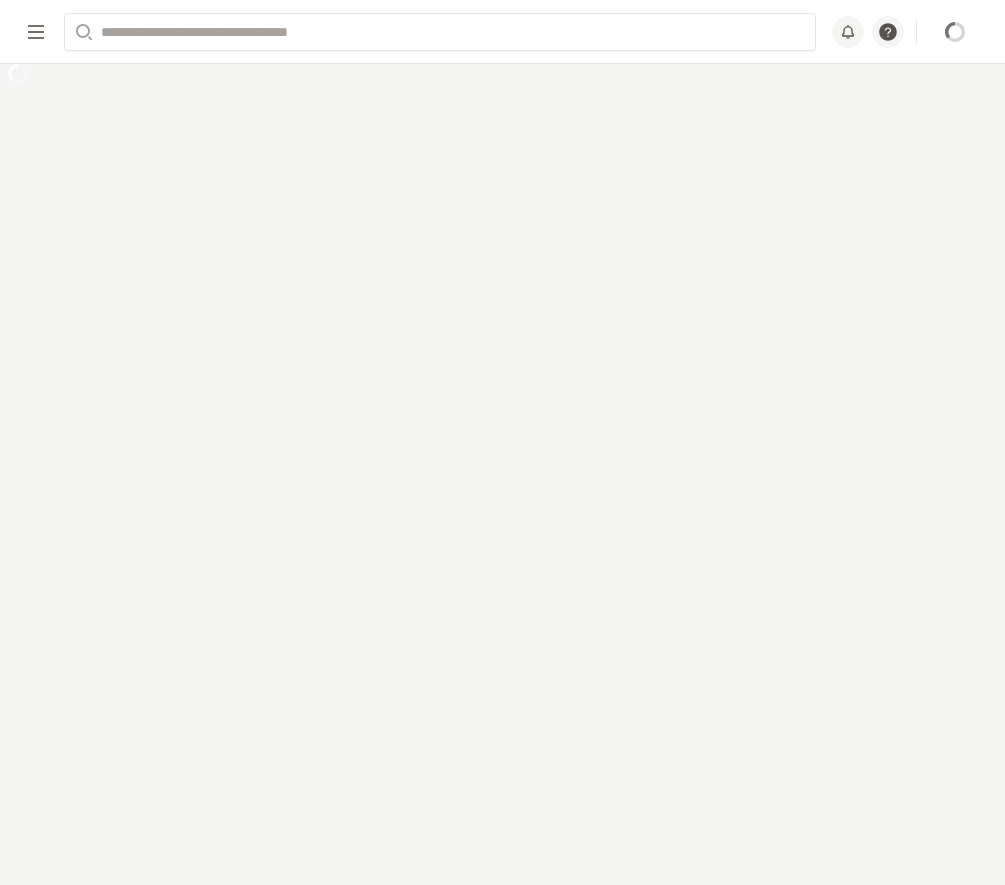 scroll, scrollTop: 0, scrollLeft: 0, axis: both 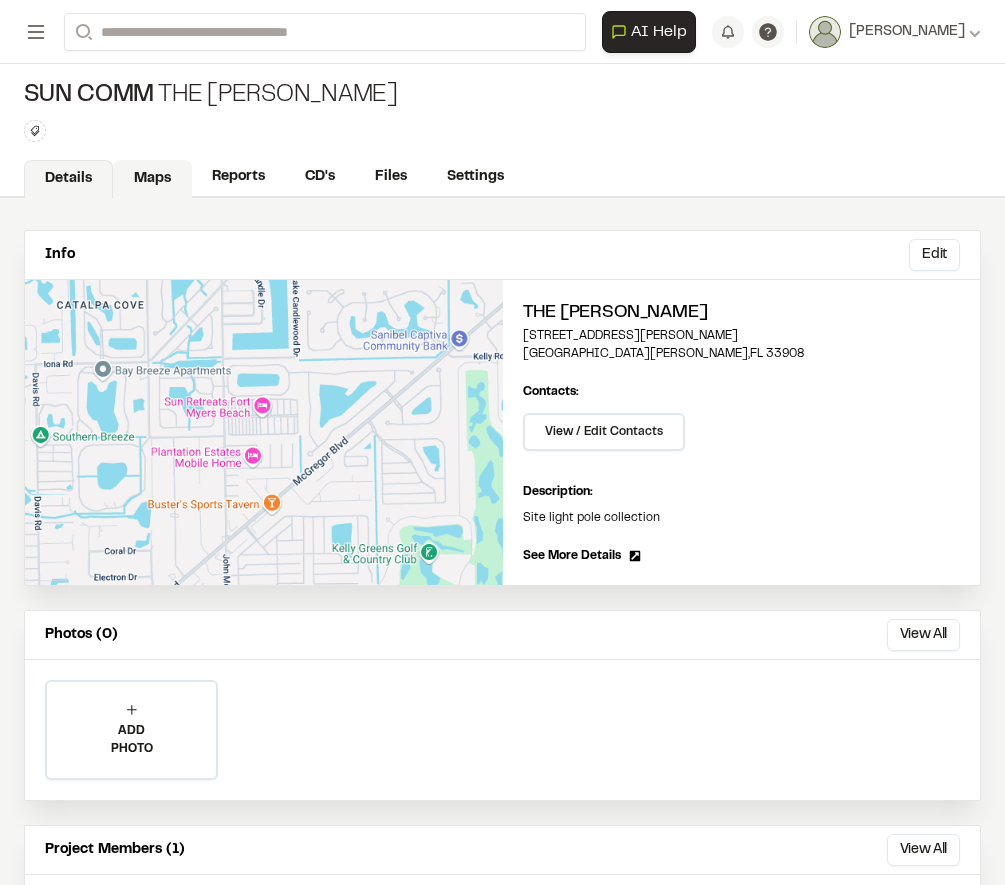 click on "Maps" at bounding box center [152, 179] 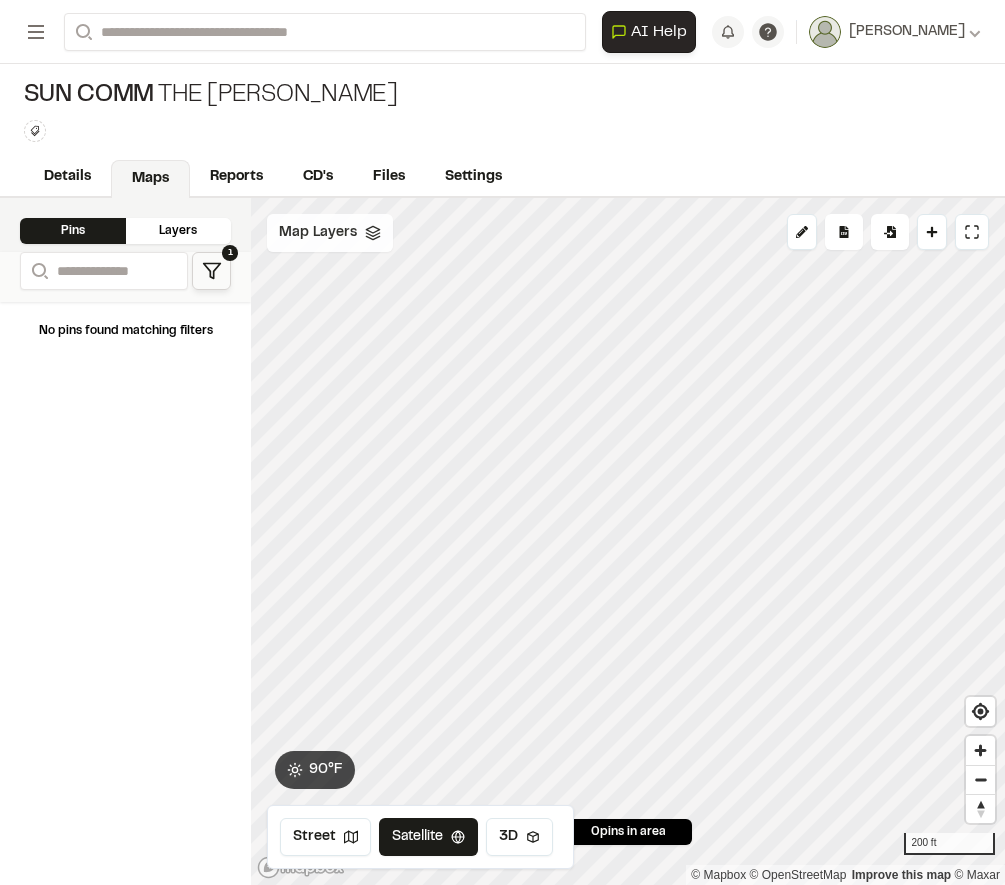 click on "Map Layers" at bounding box center [330, 233] 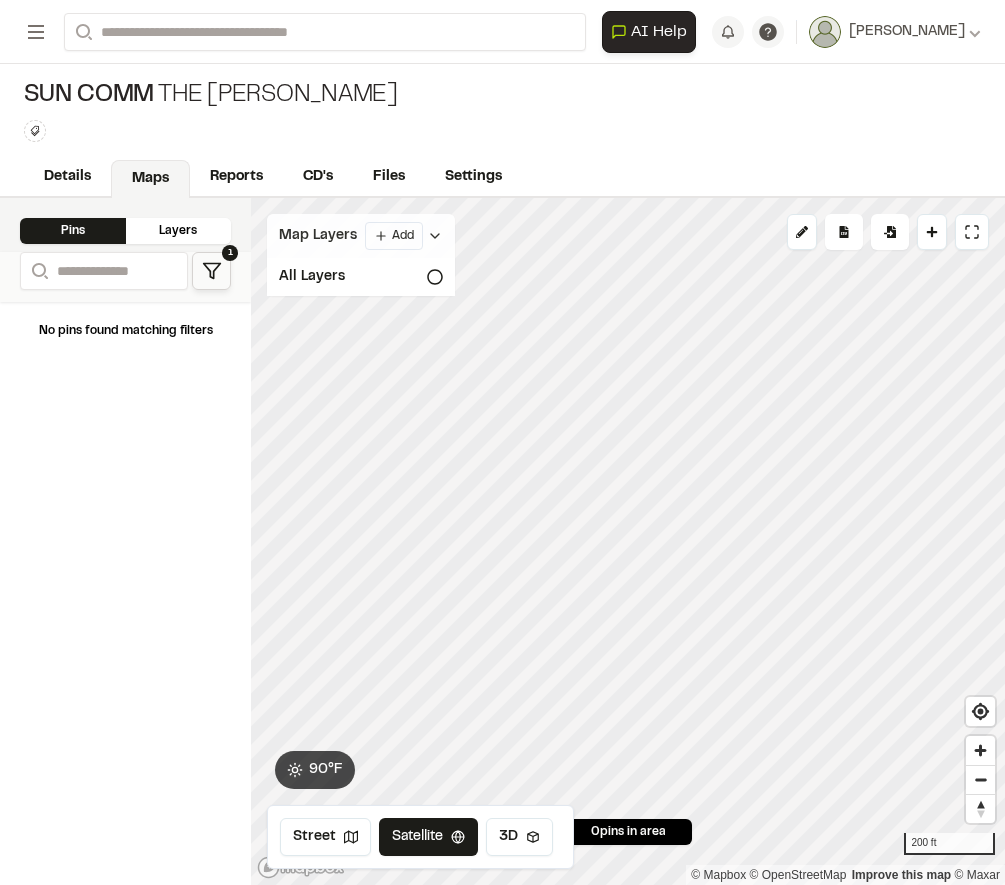 click on "Map Layers Add" at bounding box center (361, 236) 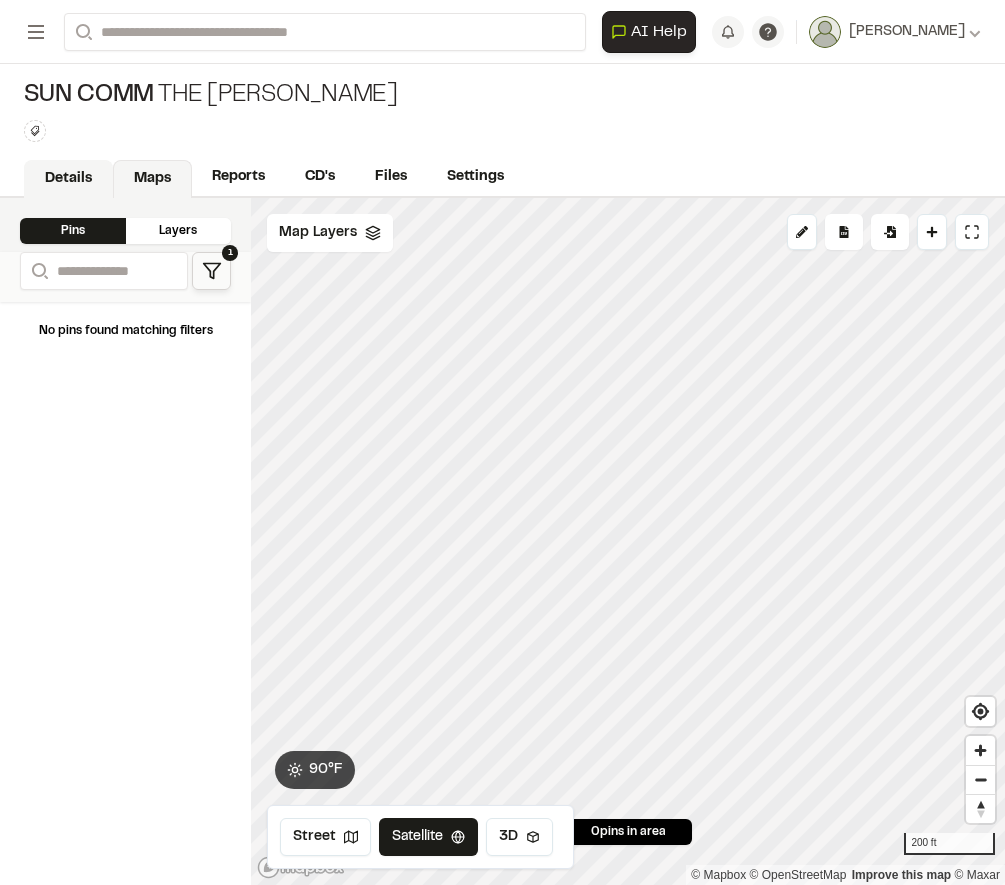 click on "Details" at bounding box center [68, 179] 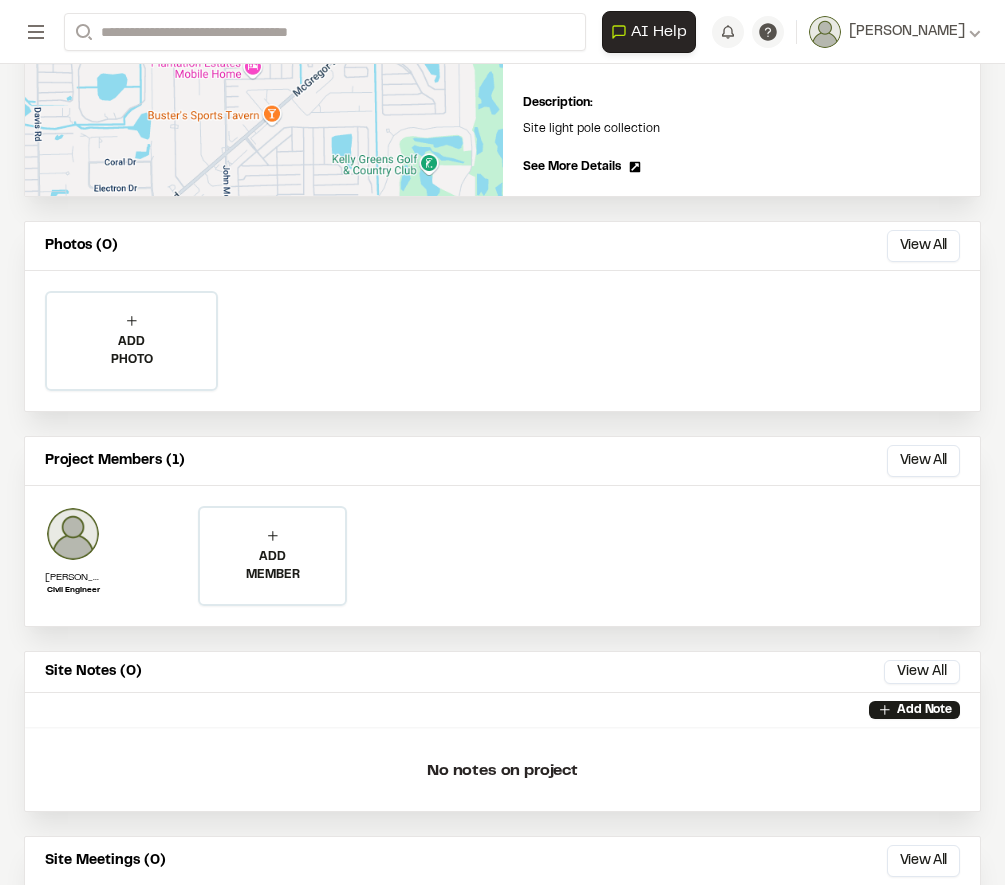 scroll, scrollTop: 391, scrollLeft: 0, axis: vertical 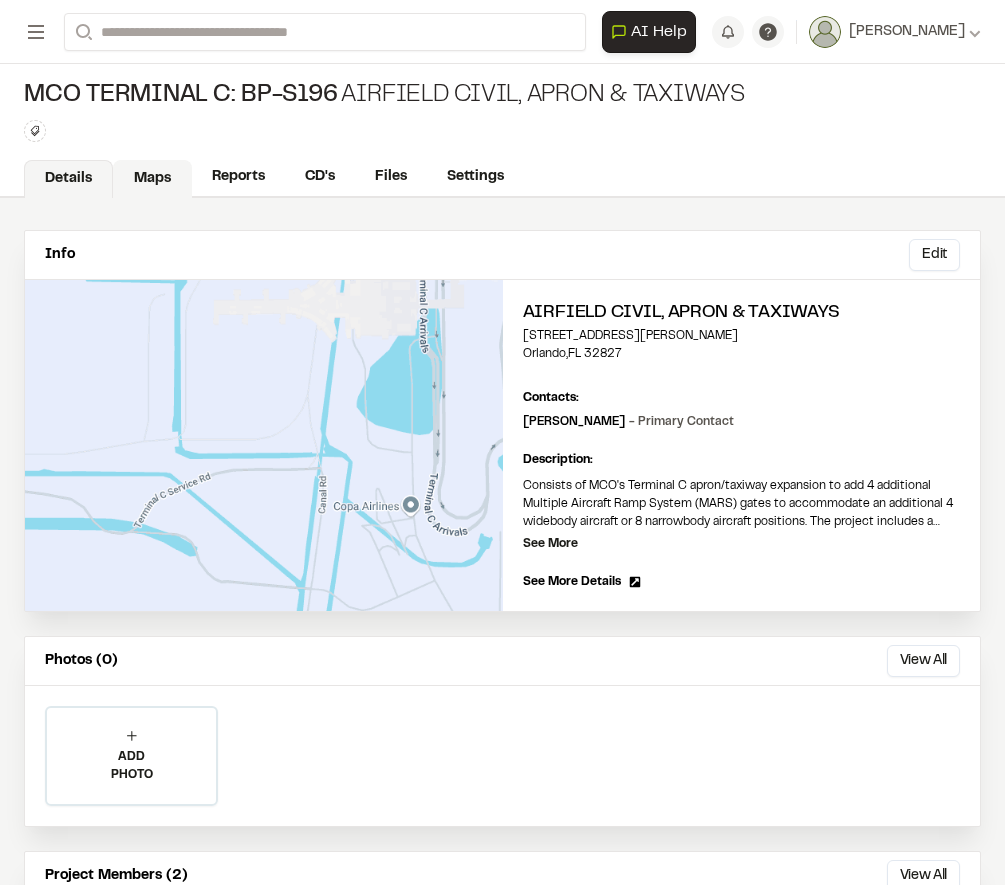 click on "Maps" at bounding box center (152, 179) 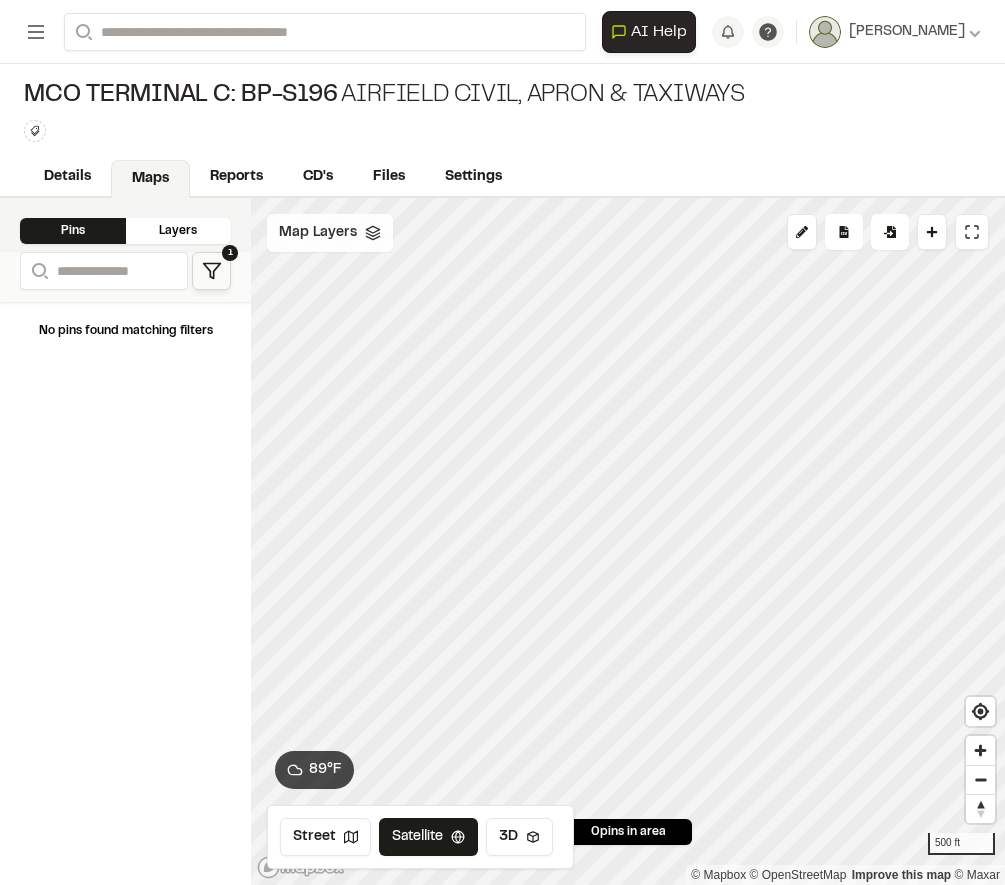 click on "Map Layers" at bounding box center [318, 233] 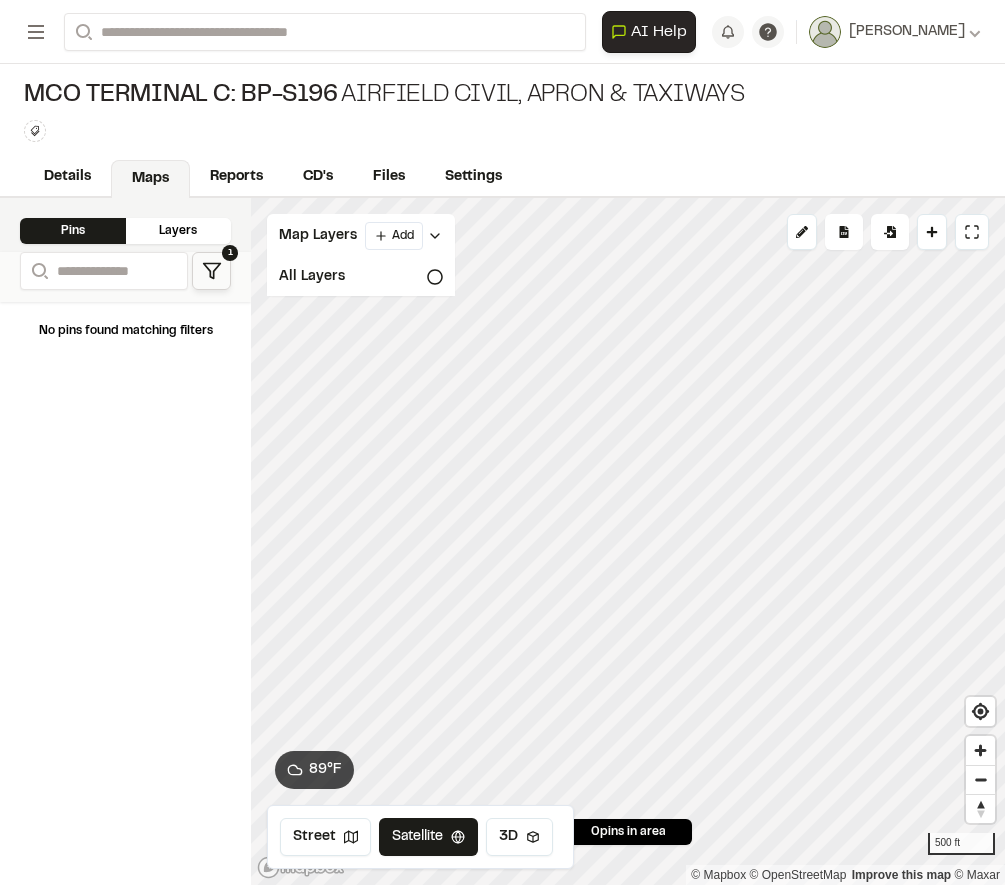 click on "Type Enter or comma to add tag." at bounding box center [384, 131] 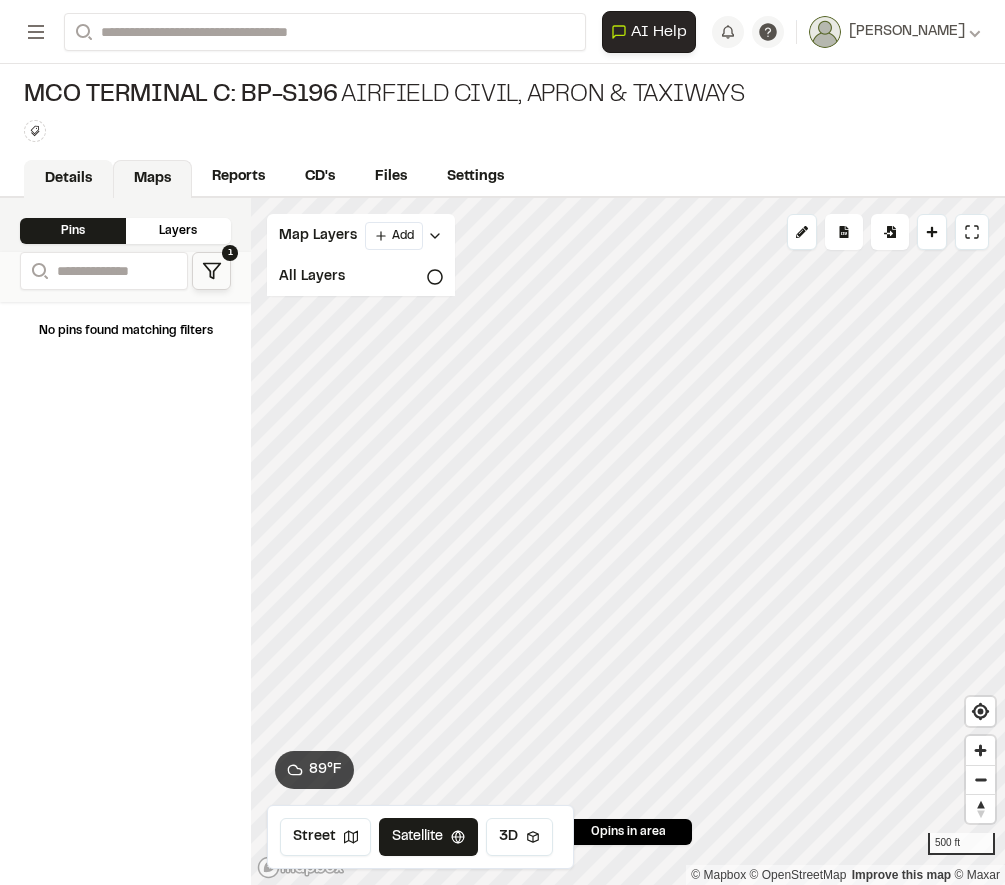 click on "Details" at bounding box center [68, 179] 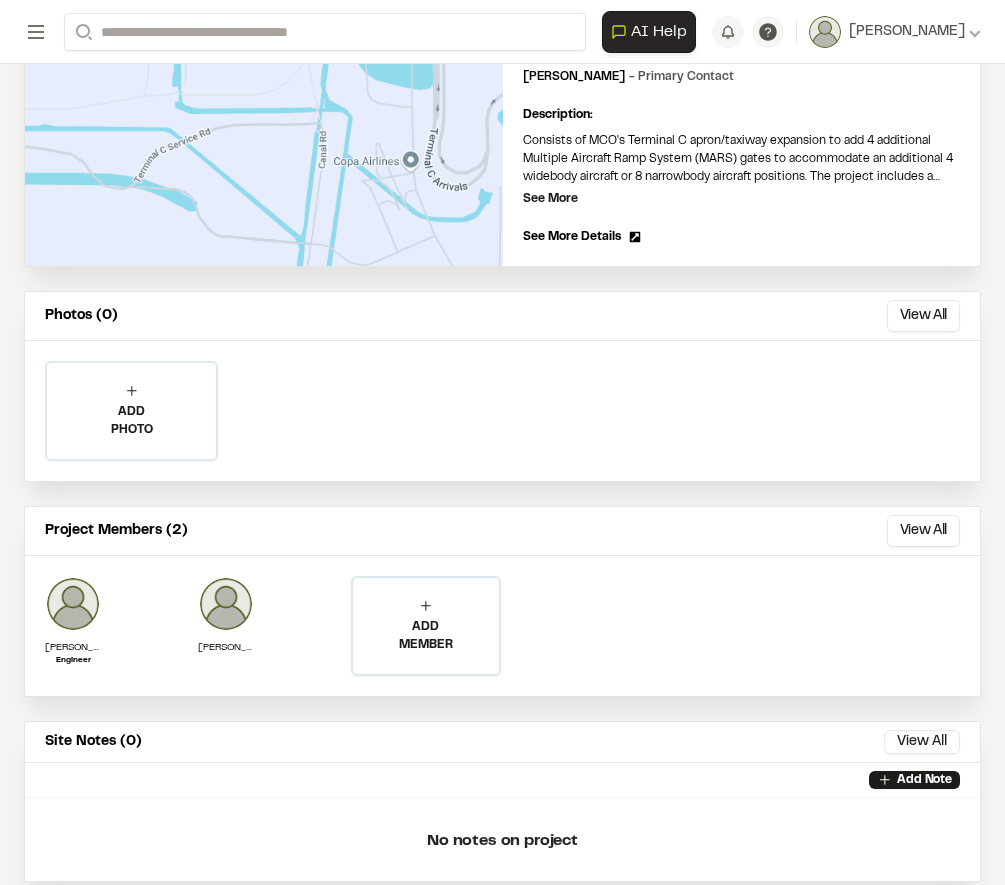 scroll, scrollTop: 391, scrollLeft: 0, axis: vertical 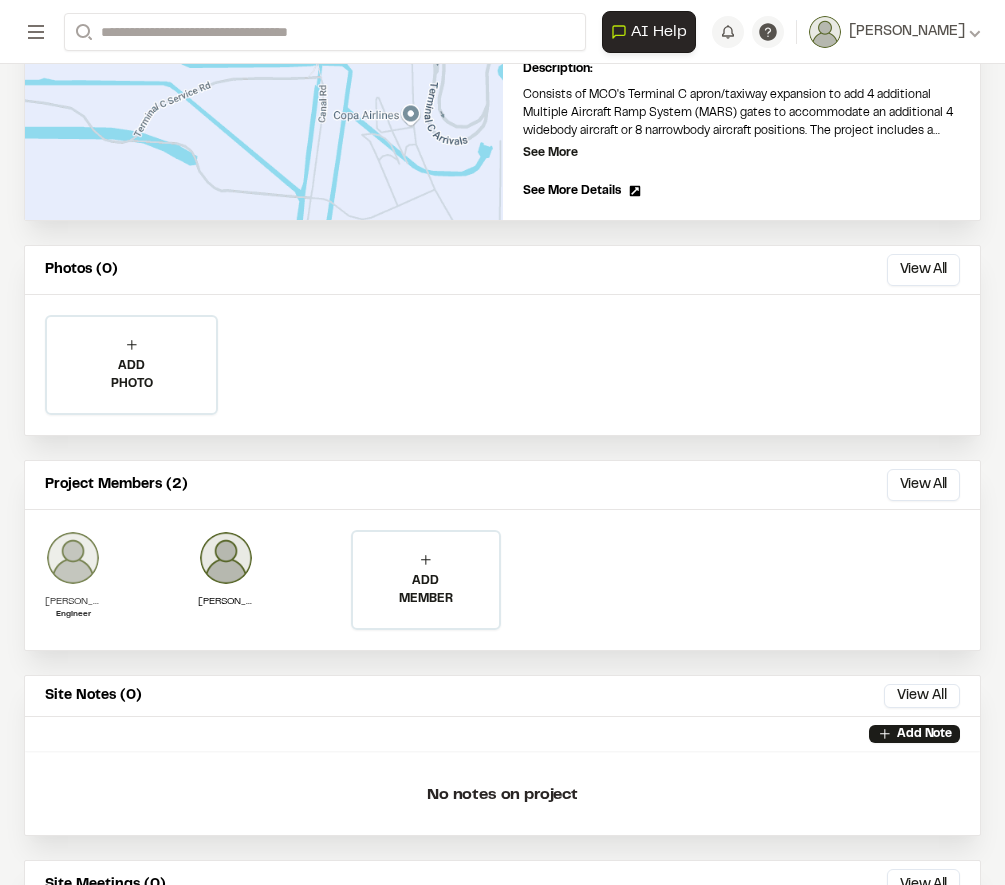 click at bounding box center (73, 558) 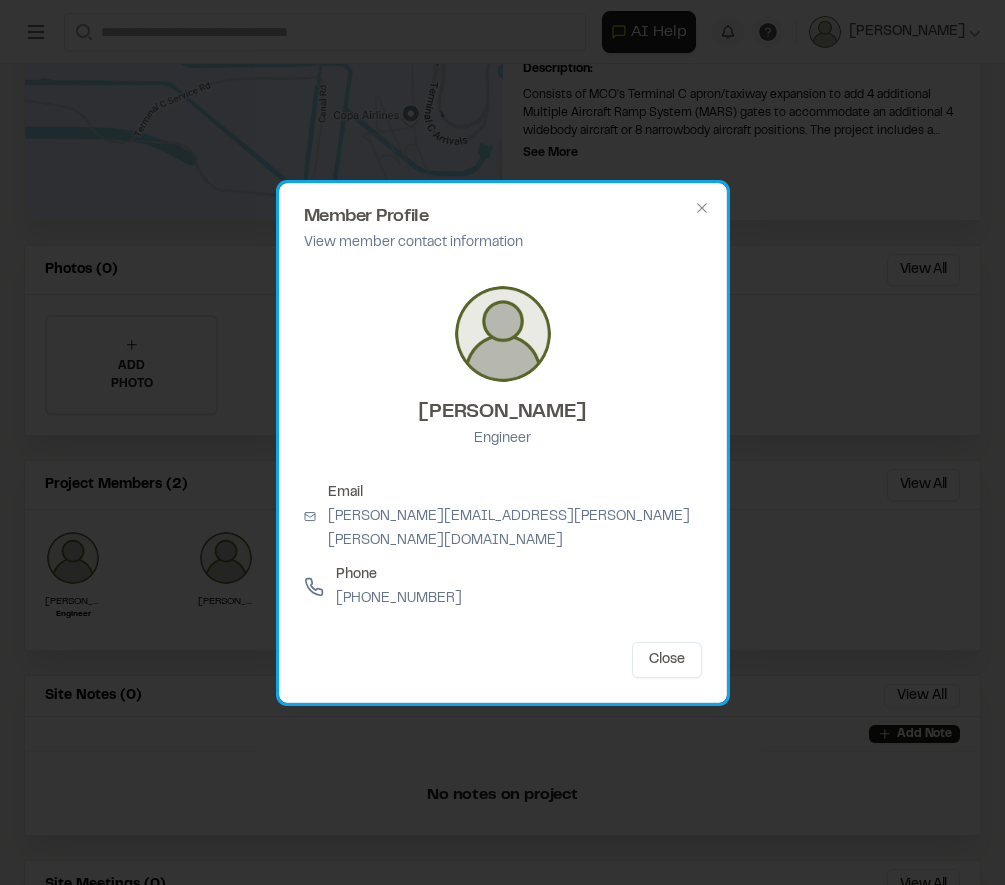 click on "Member Profile View member contact information [PERSON_NAME] Engineer Email [PERSON_NAME][EMAIL_ADDRESS][PERSON_NAME][PERSON_NAME][DOMAIN_NAME] Phone [PHONE_NUMBER] Close Close" at bounding box center [503, 443] 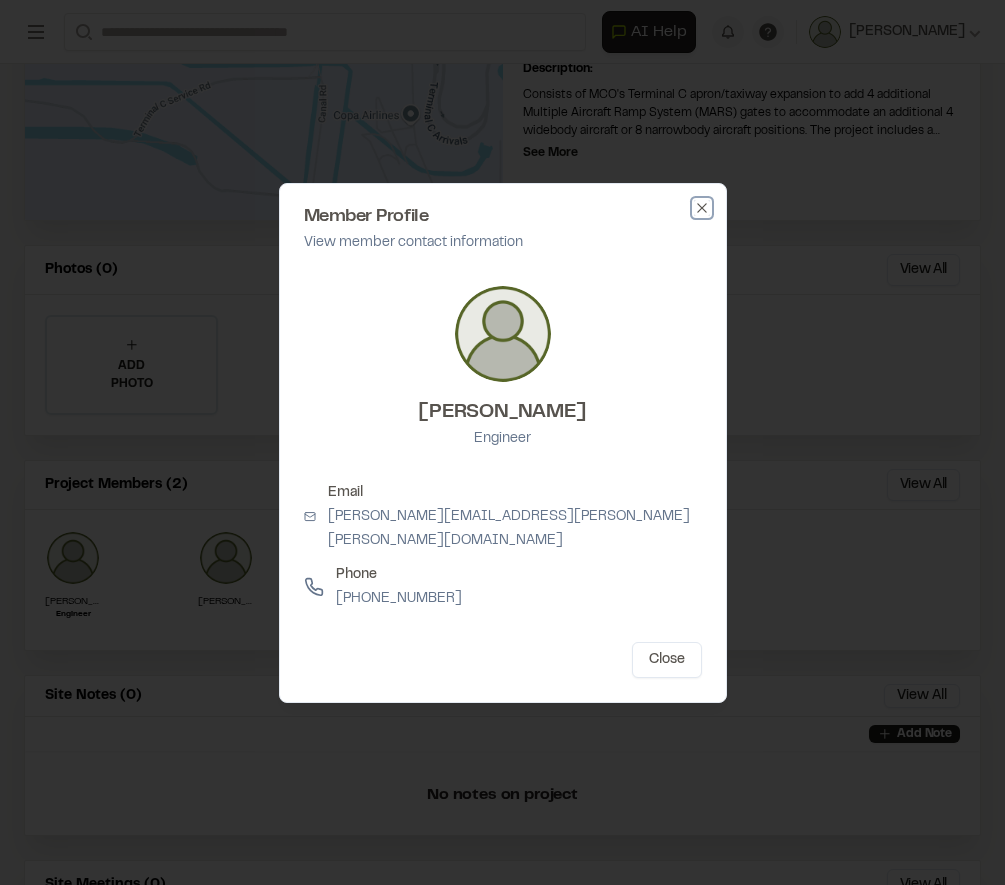 click 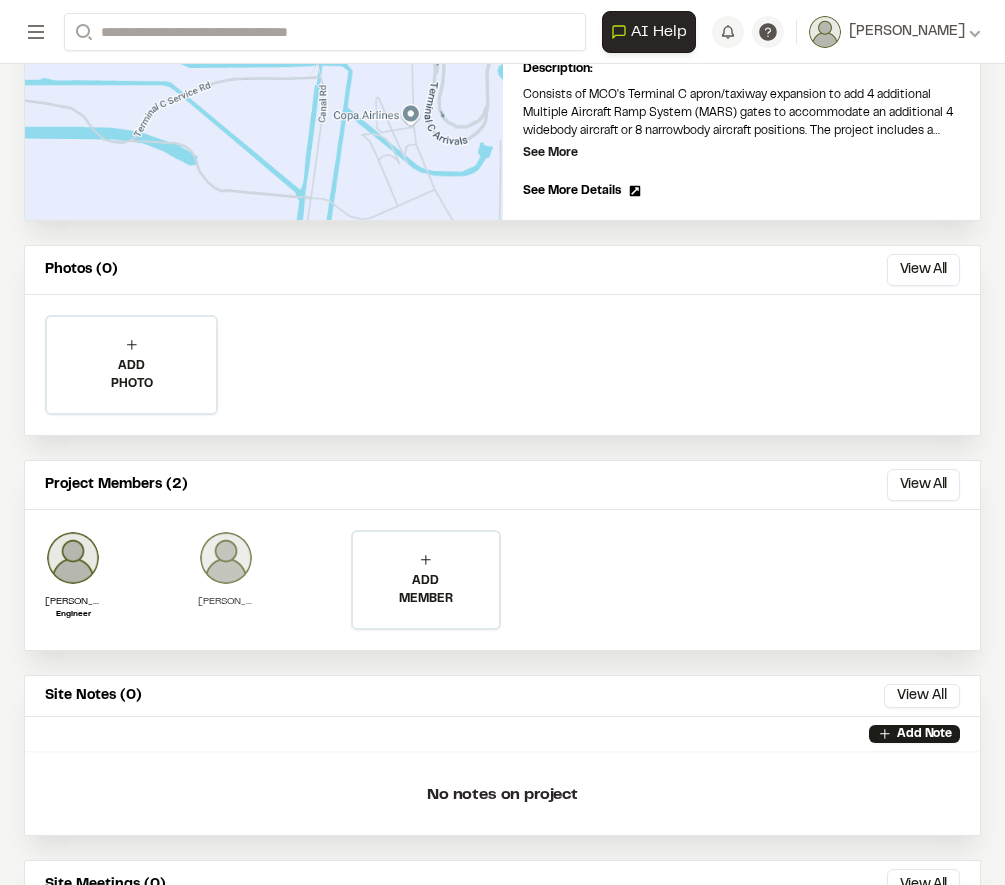 click on "[PERSON_NAME]" at bounding box center [226, 580] 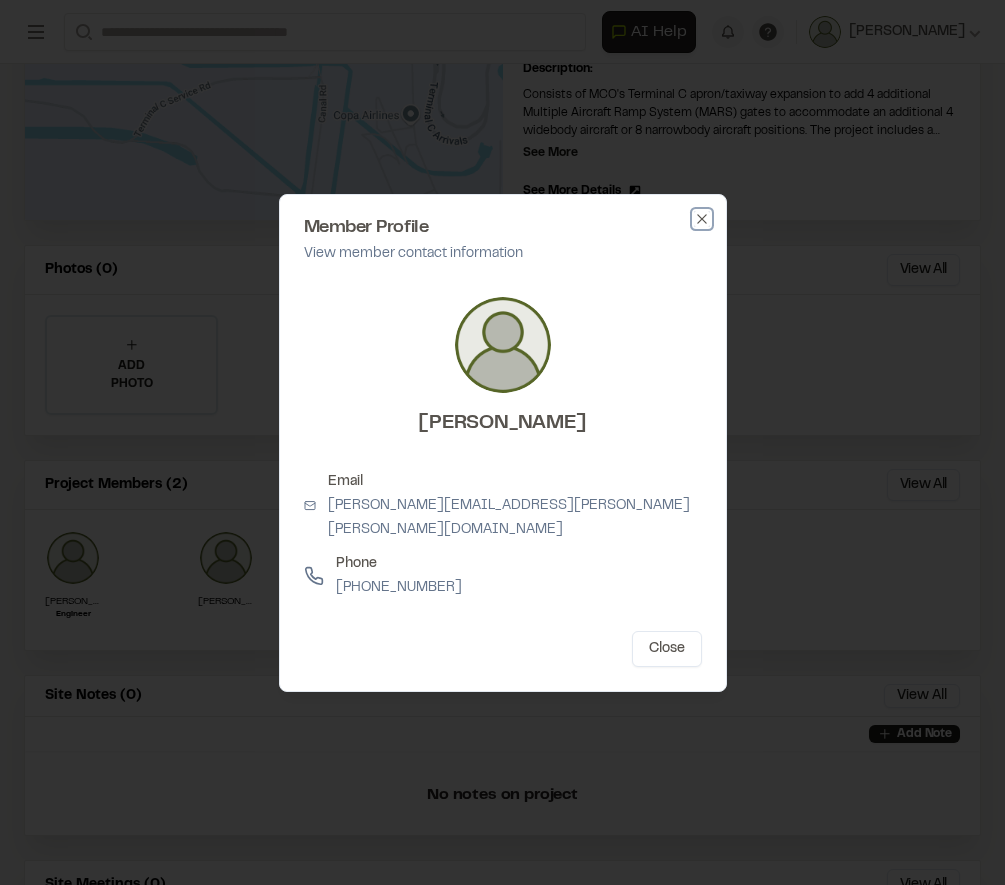 click 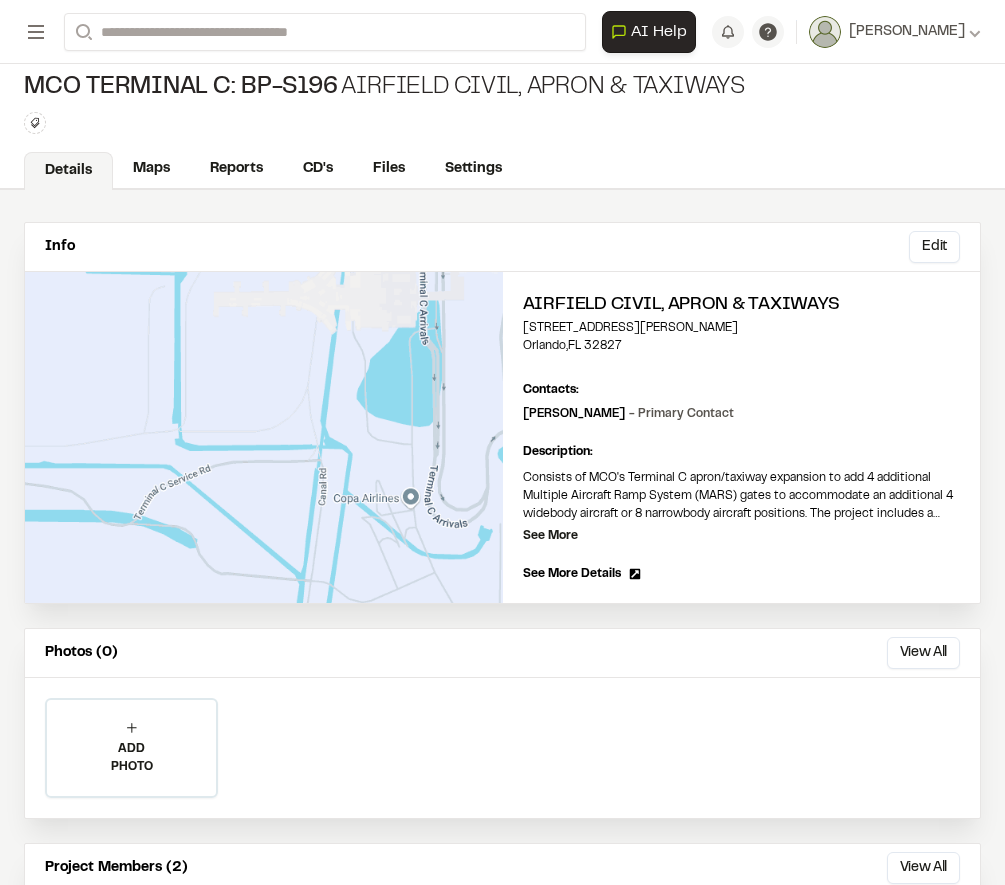 scroll, scrollTop: 0, scrollLeft: 0, axis: both 